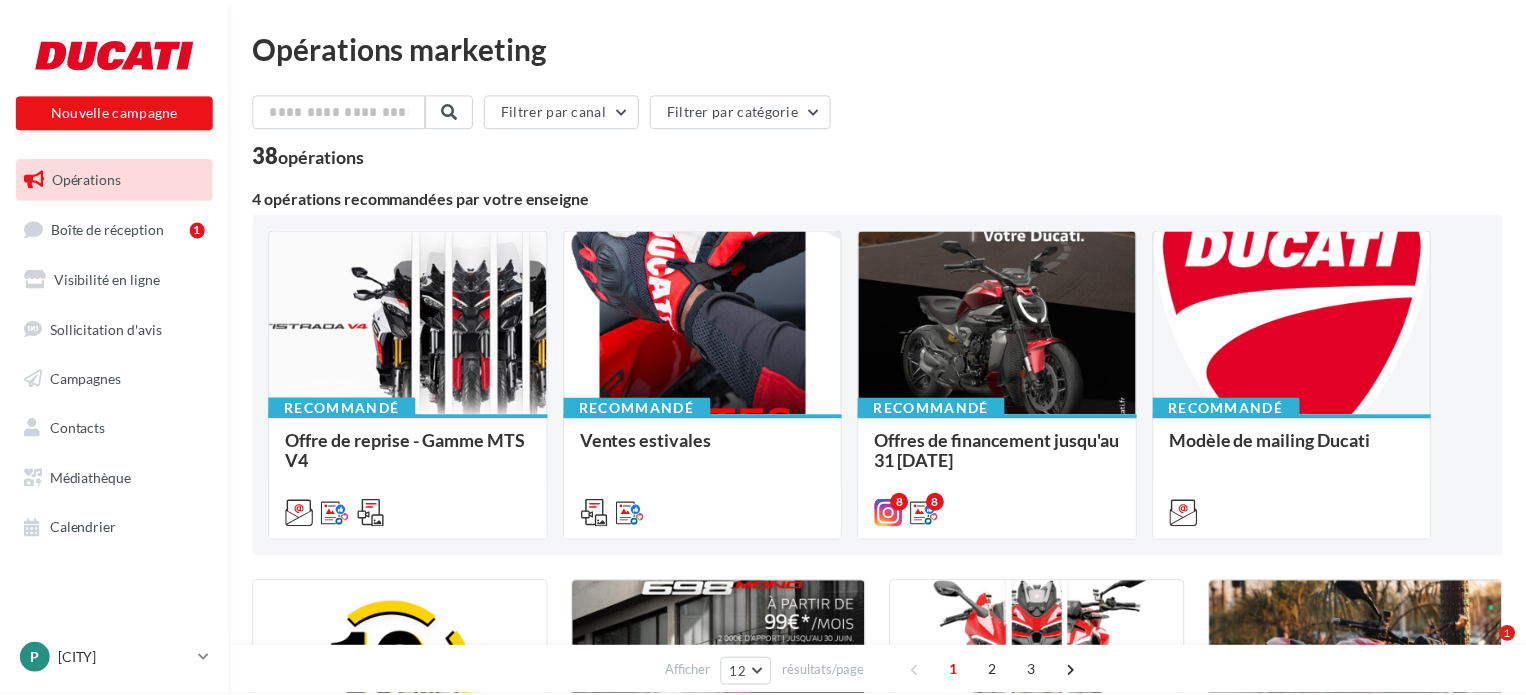 scroll, scrollTop: 0, scrollLeft: 0, axis: both 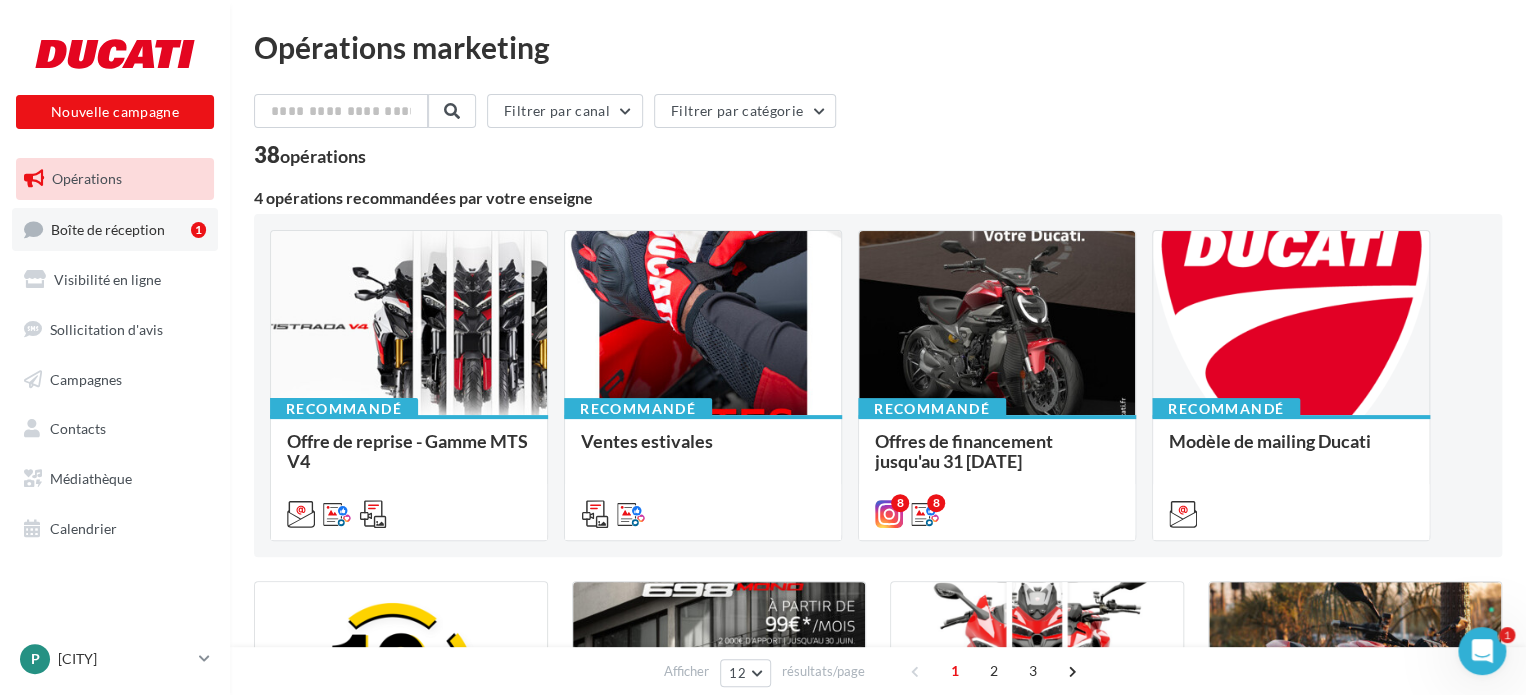 click on "Boîte de réception" at bounding box center (108, 228) 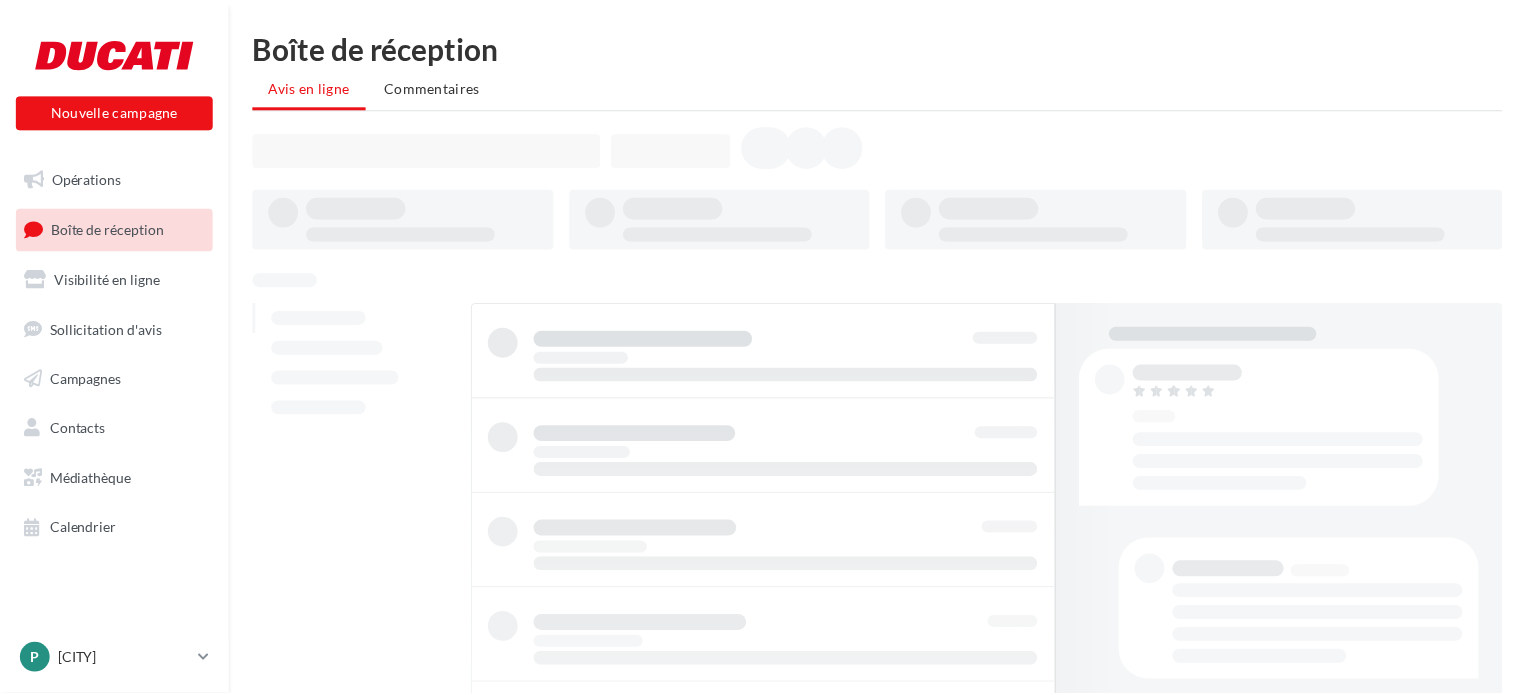 scroll, scrollTop: 0, scrollLeft: 0, axis: both 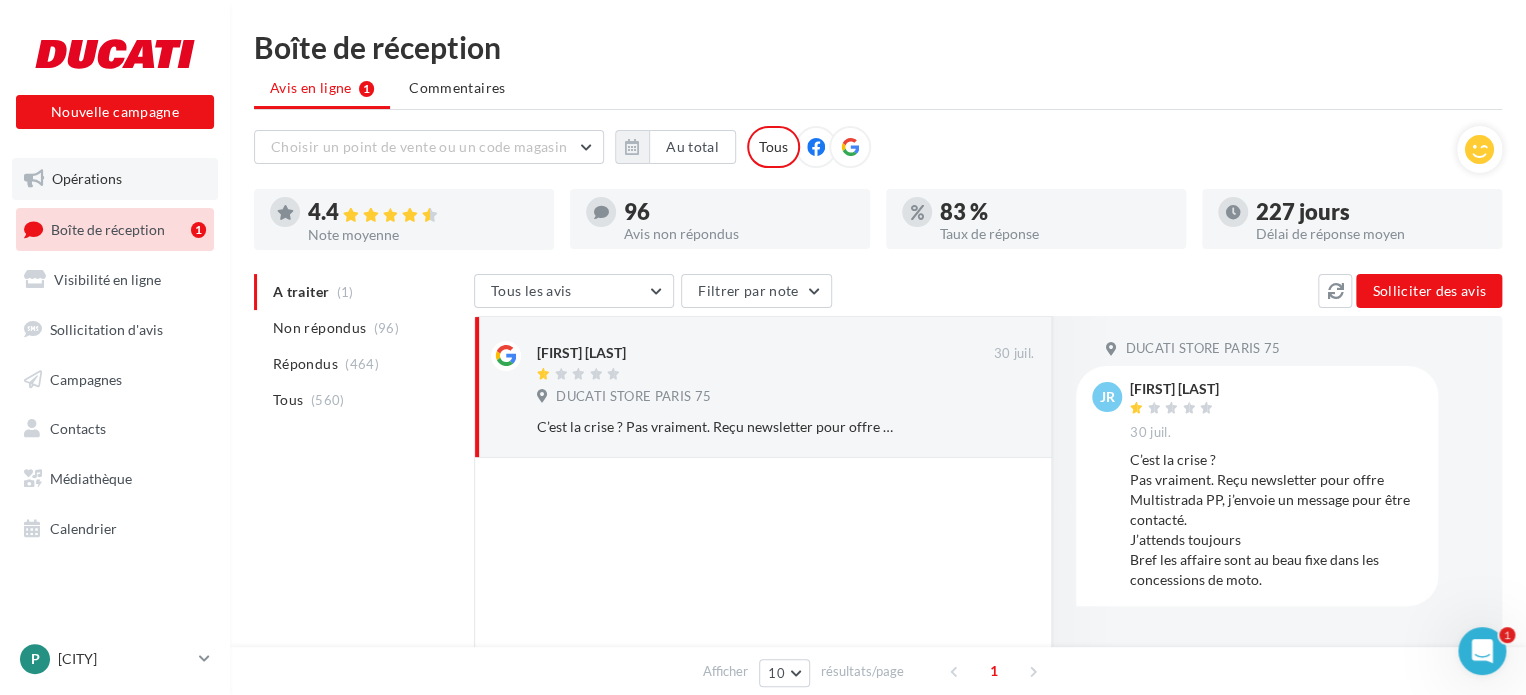 click on "Opérations" at bounding box center (87, 178) 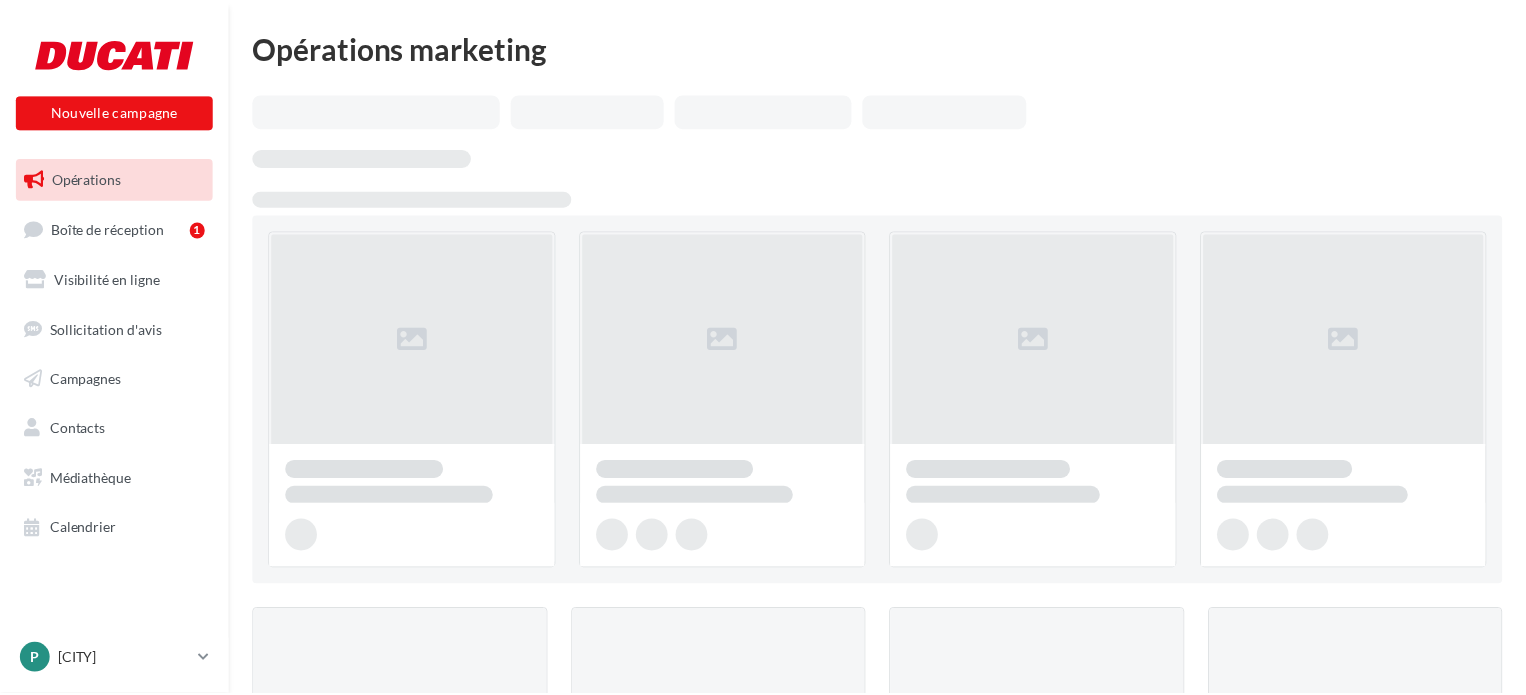 scroll, scrollTop: 0, scrollLeft: 0, axis: both 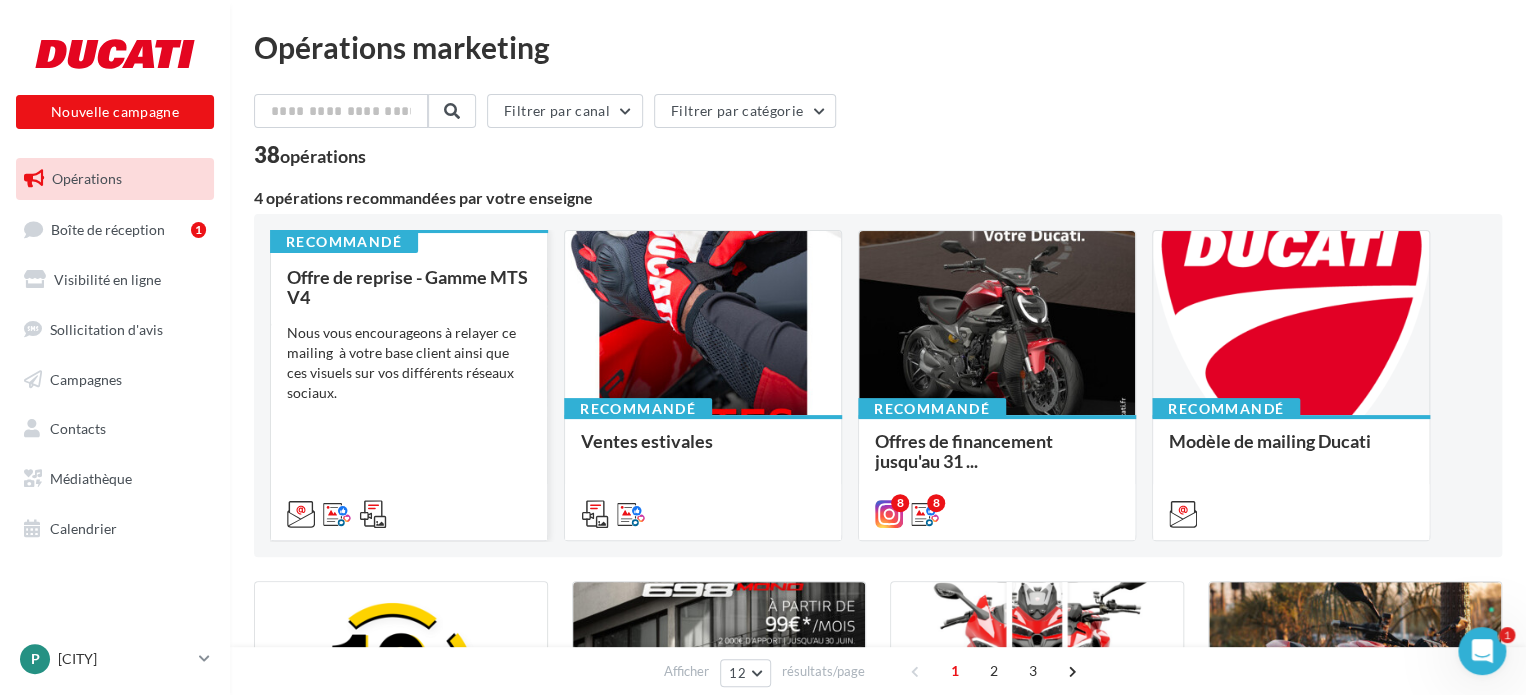 click on "Nous vous encourageons à relayer ce mailing  à votre base client ainsi que ces visuels sur vos différents réseaux sociaux." at bounding box center (409, 363) 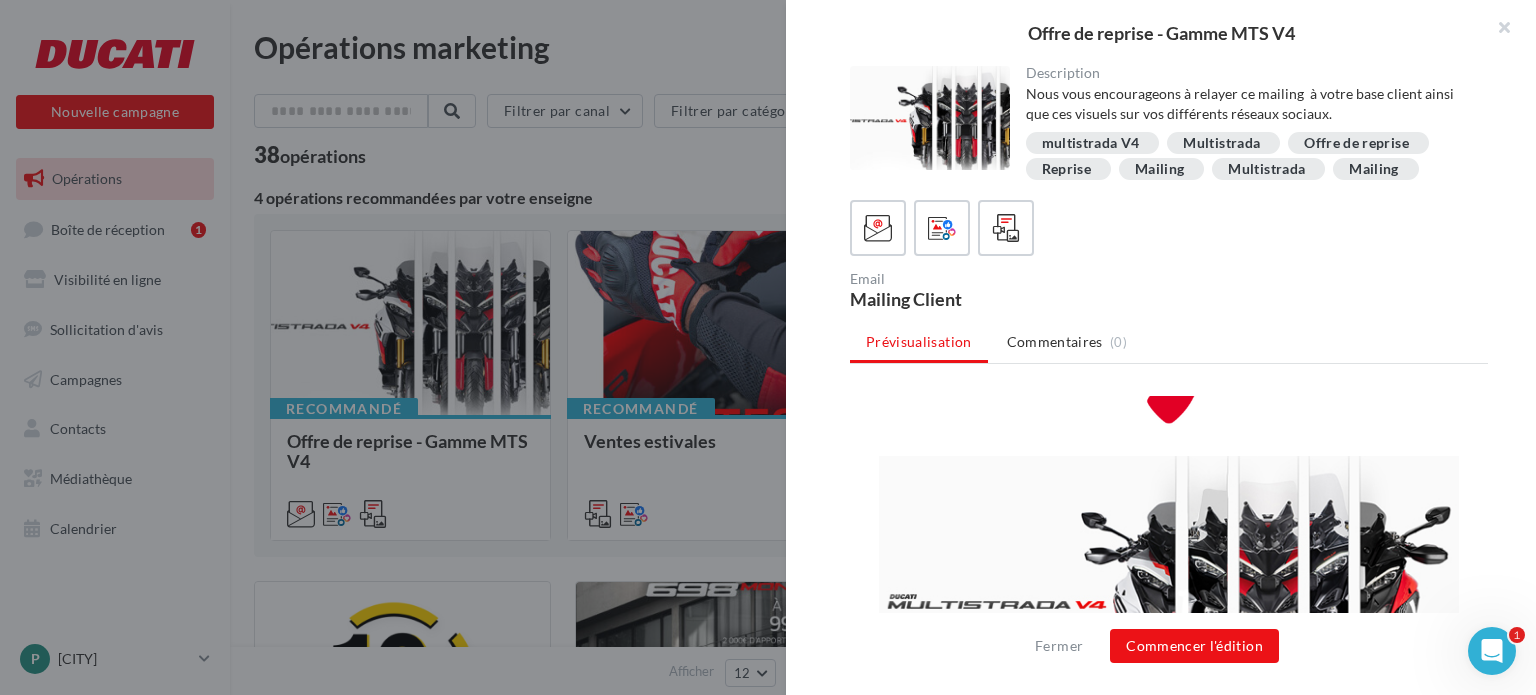 scroll, scrollTop: 0, scrollLeft: 0, axis: both 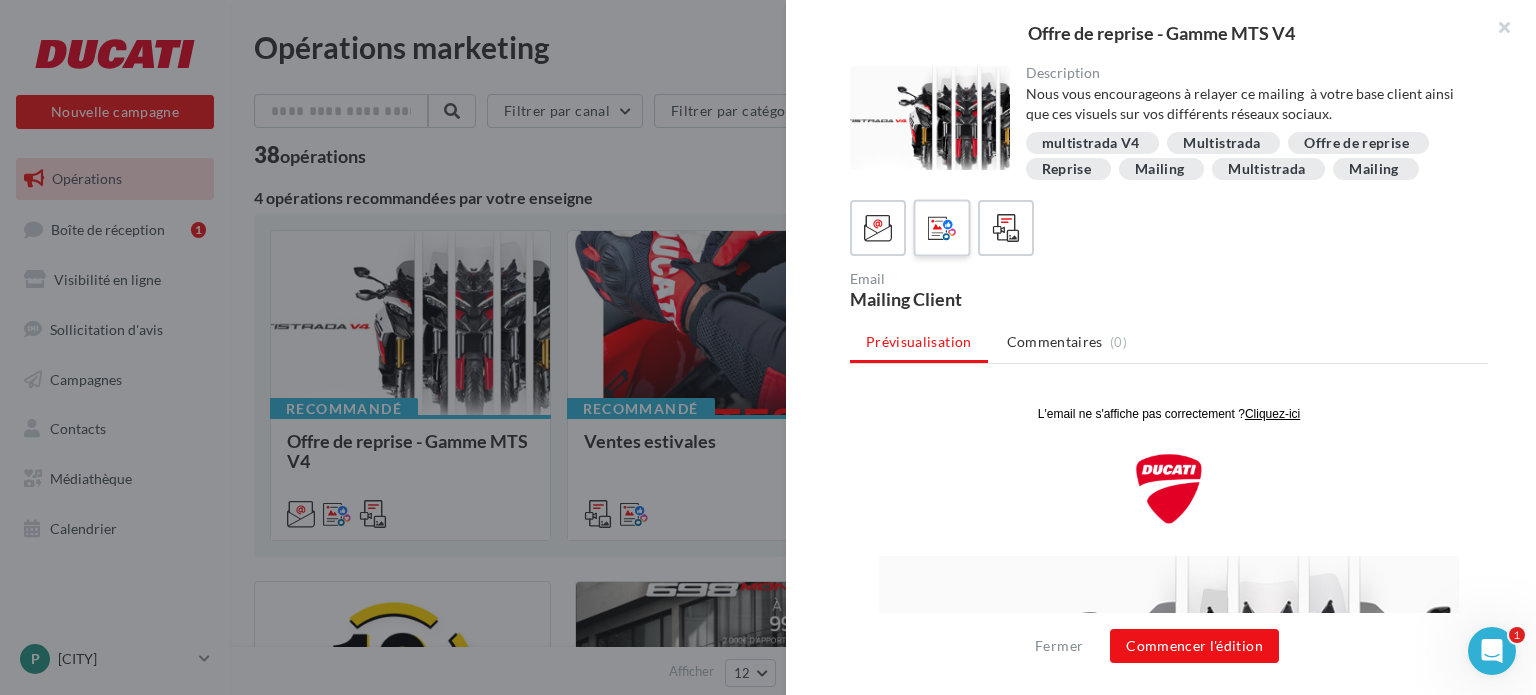 click at bounding box center (942, 228) 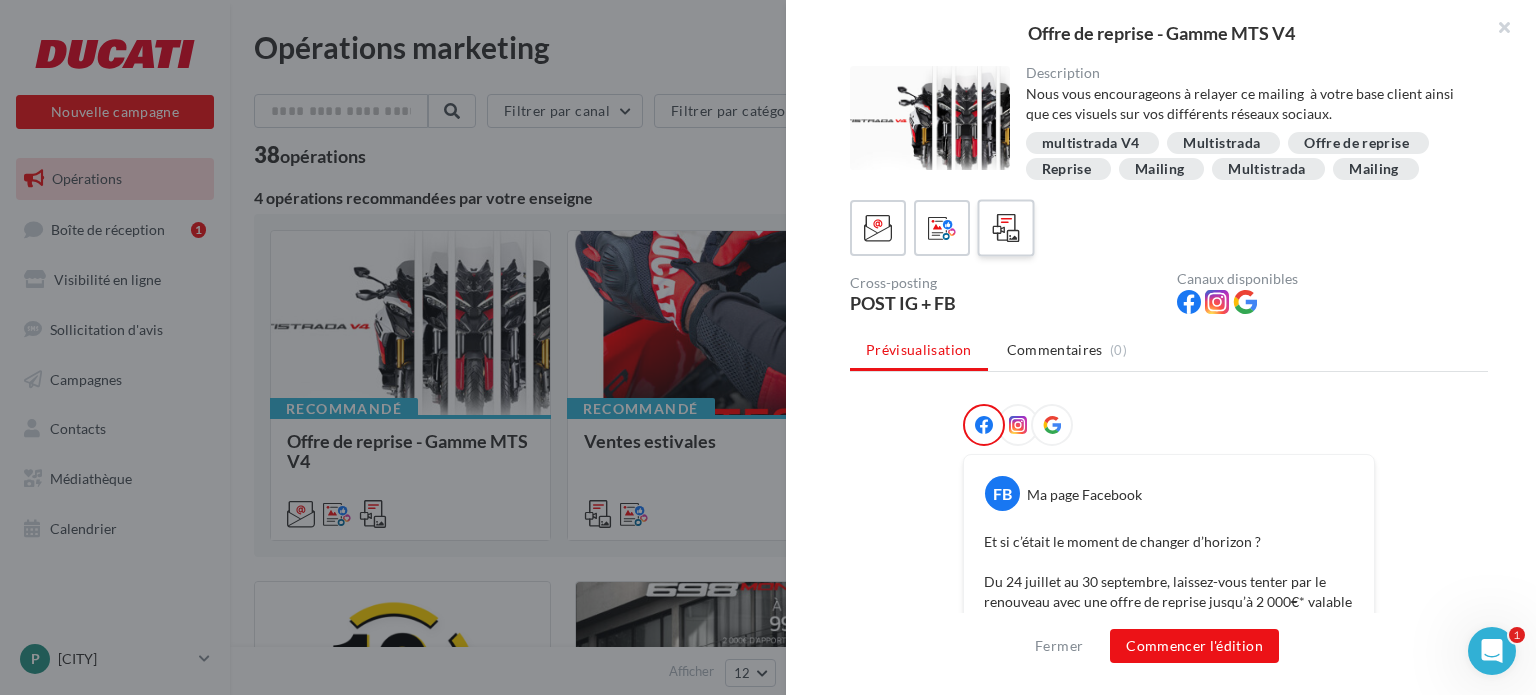 click at bounding box center (1006, 228) 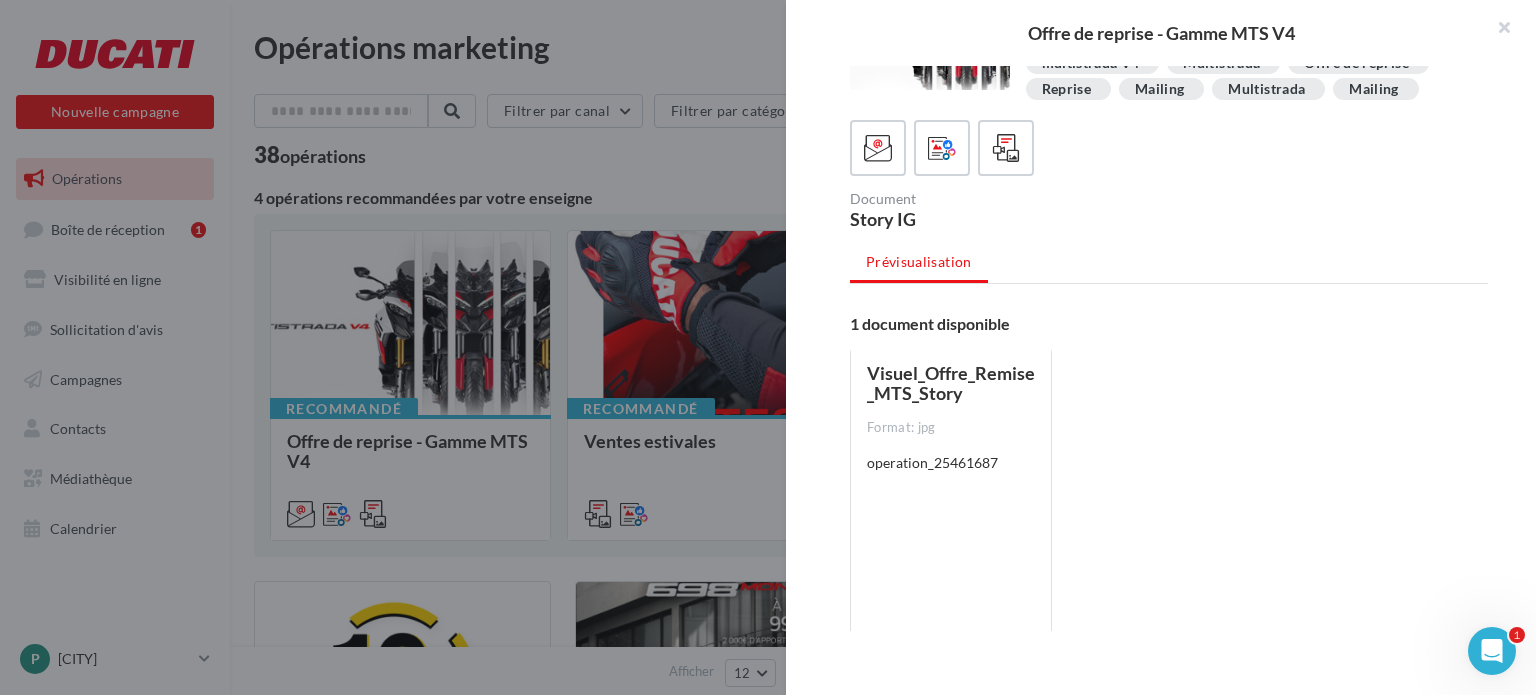 scroll, scrollTop: 161, scrollLeft: 0, axis: vertical 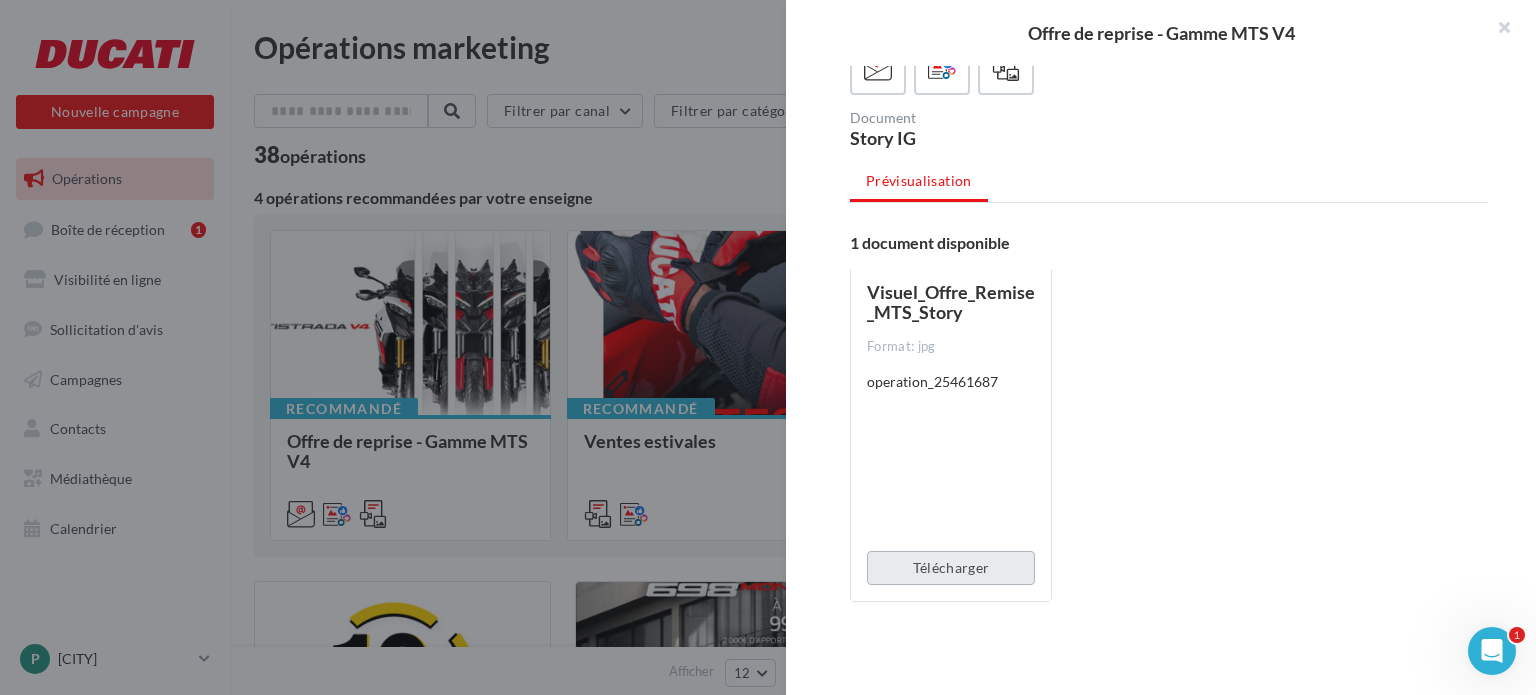click on "Télécharger" at bounding box center (951, 568) 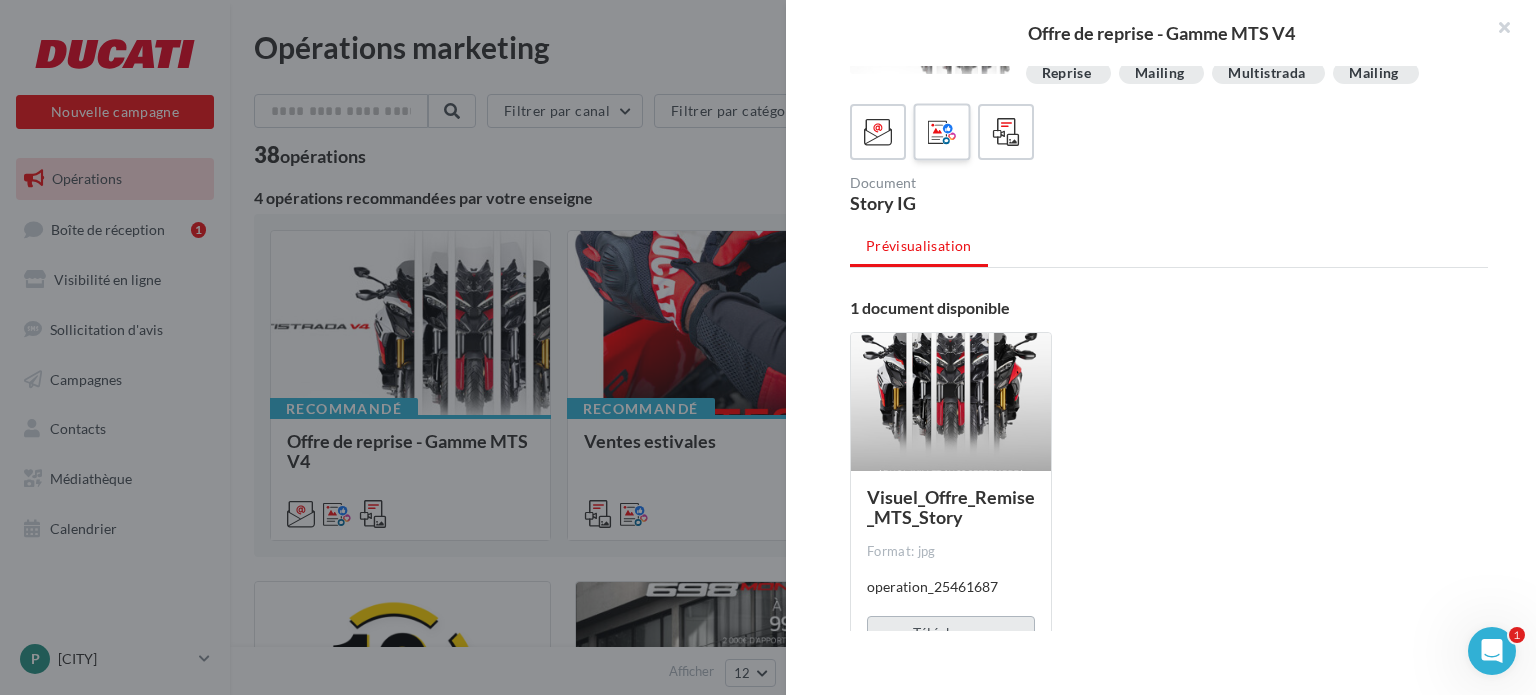 scroll, scrollTop: 61, scrollLeft: 0, axis: vertical 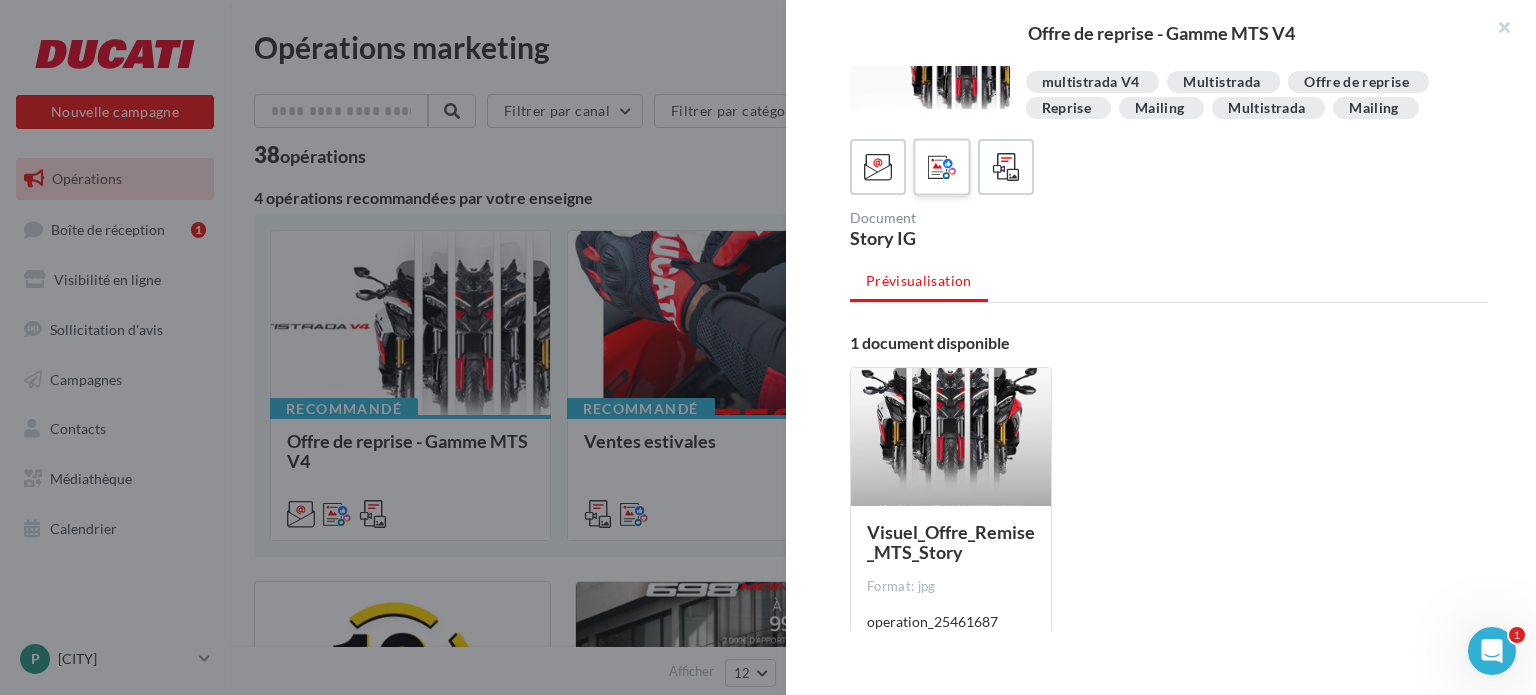 click at bounding box center [942, 167] 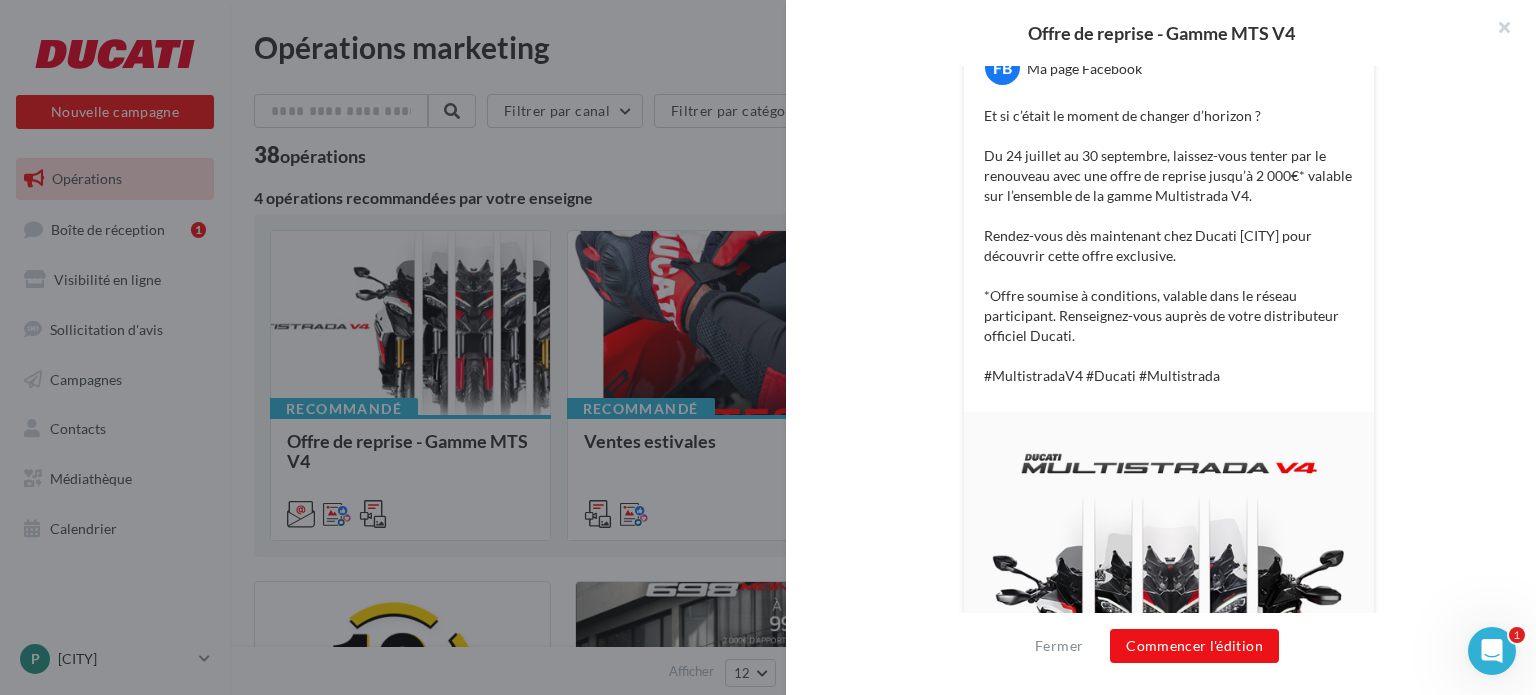 scroll, scrollTop: 100, scrollLeft: 0, axis: vertical 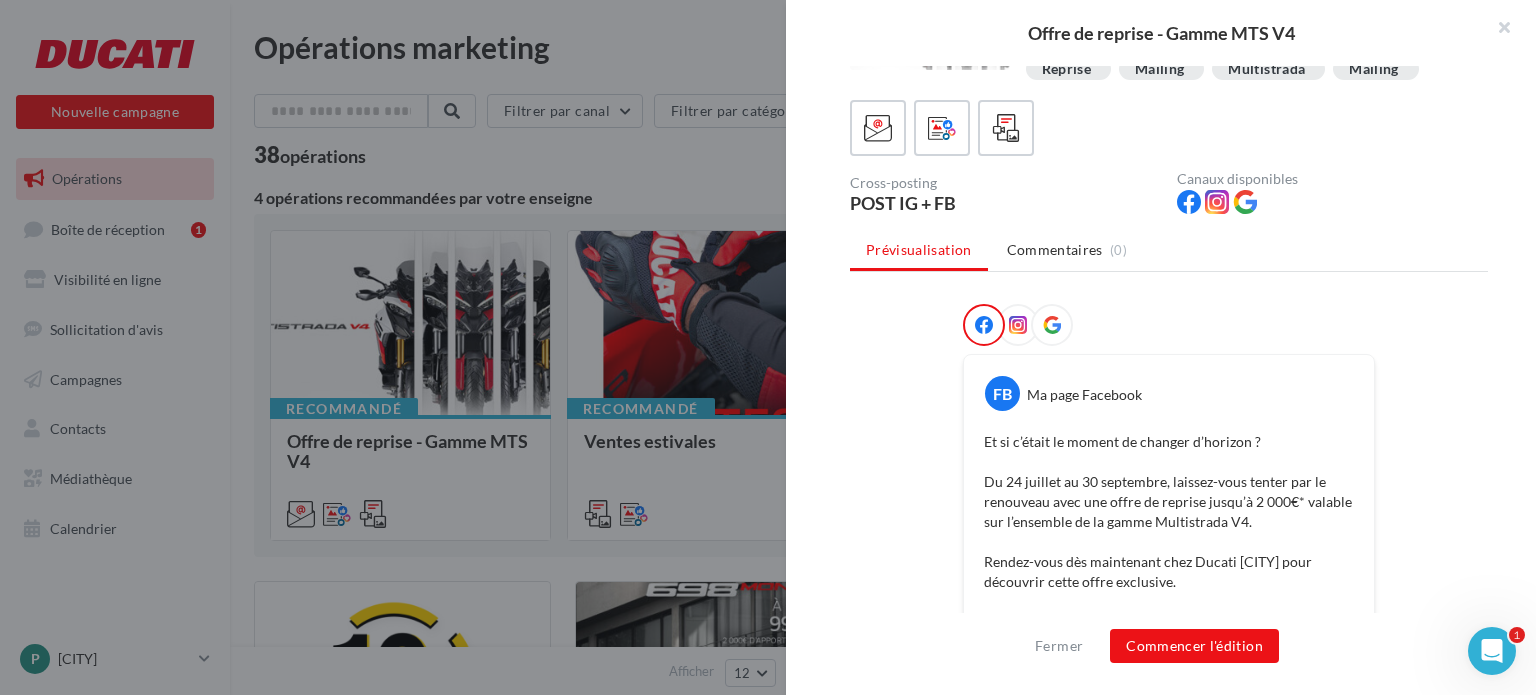 click at bounding box center (1018, 325) 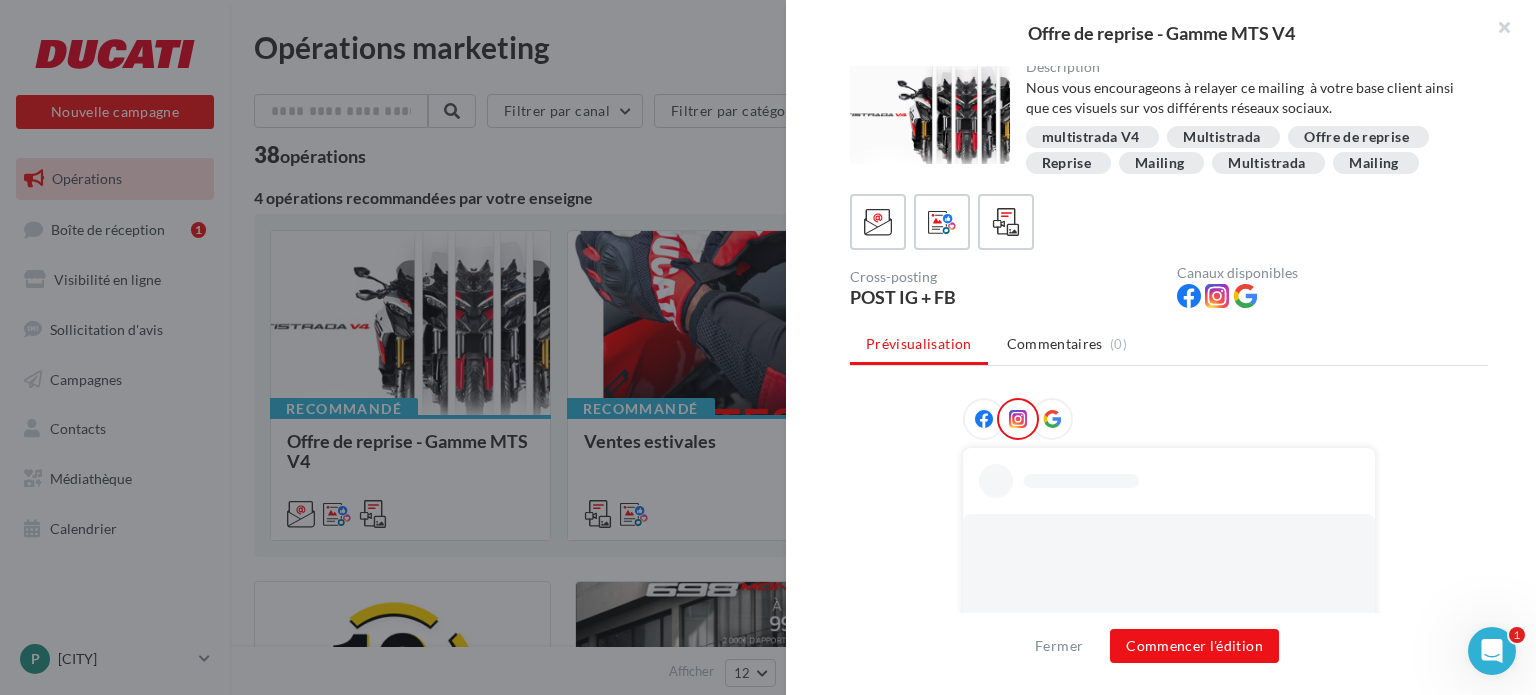 scroll, scrollTop: 100, scrollLeft: 0, axis: vertical 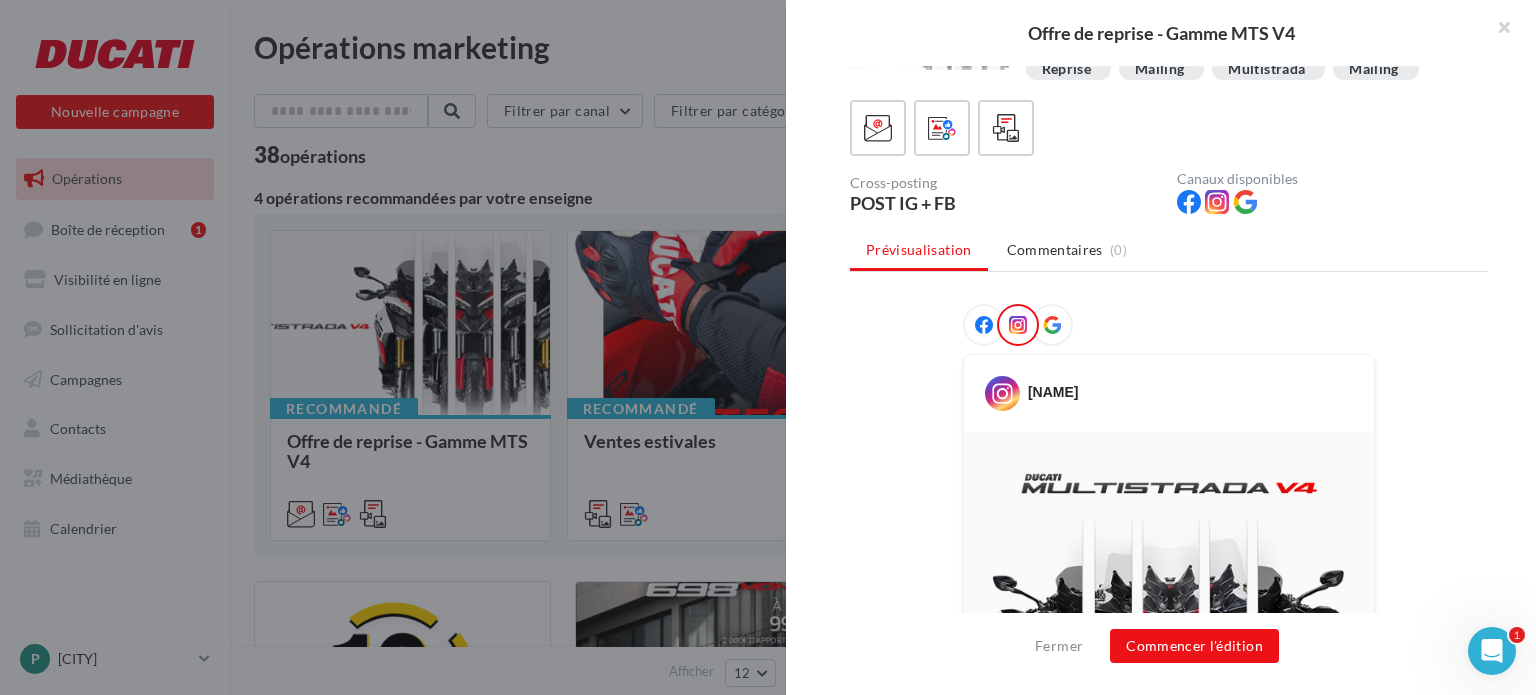 click at bounding box center (1052, 325) 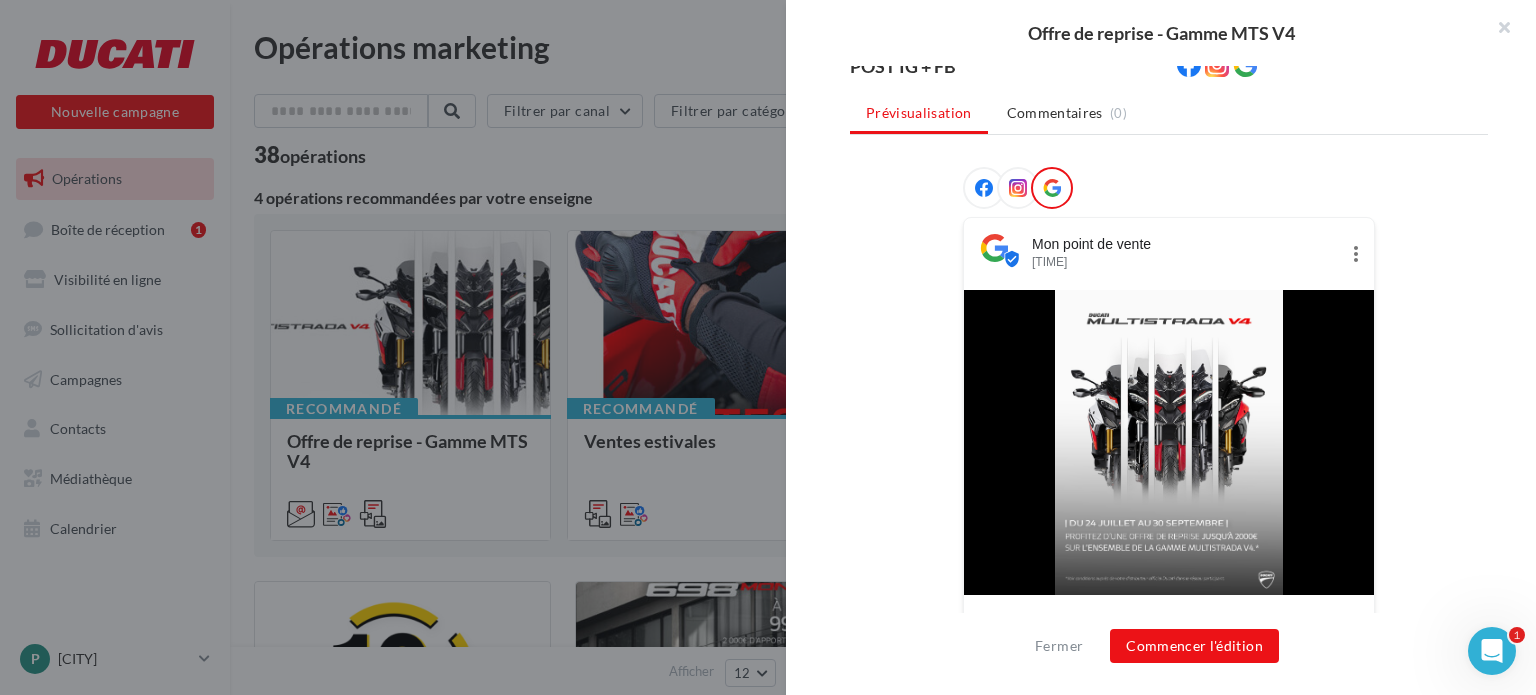 scroll, scrollTop: 37, scrollLeft: 0, axis: vertical 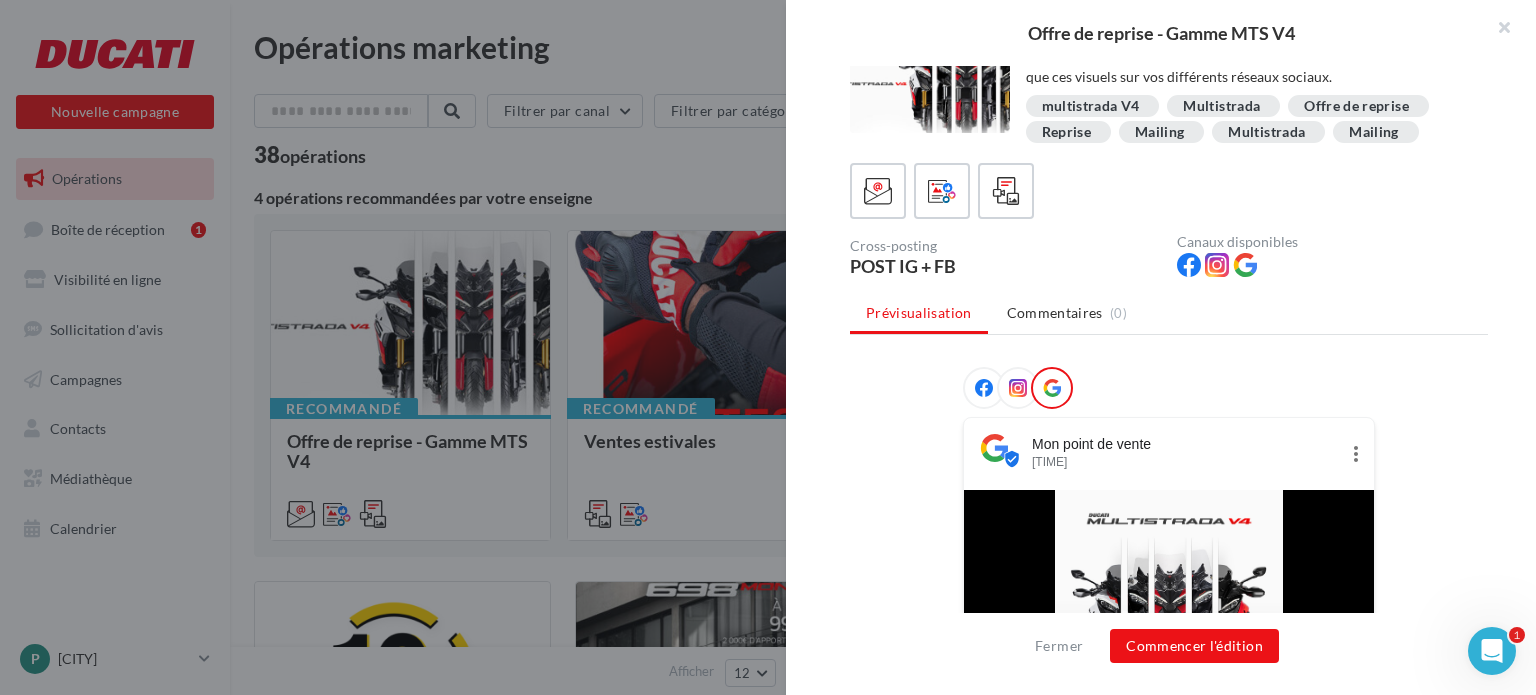 click at bounding box center (1018, 388) 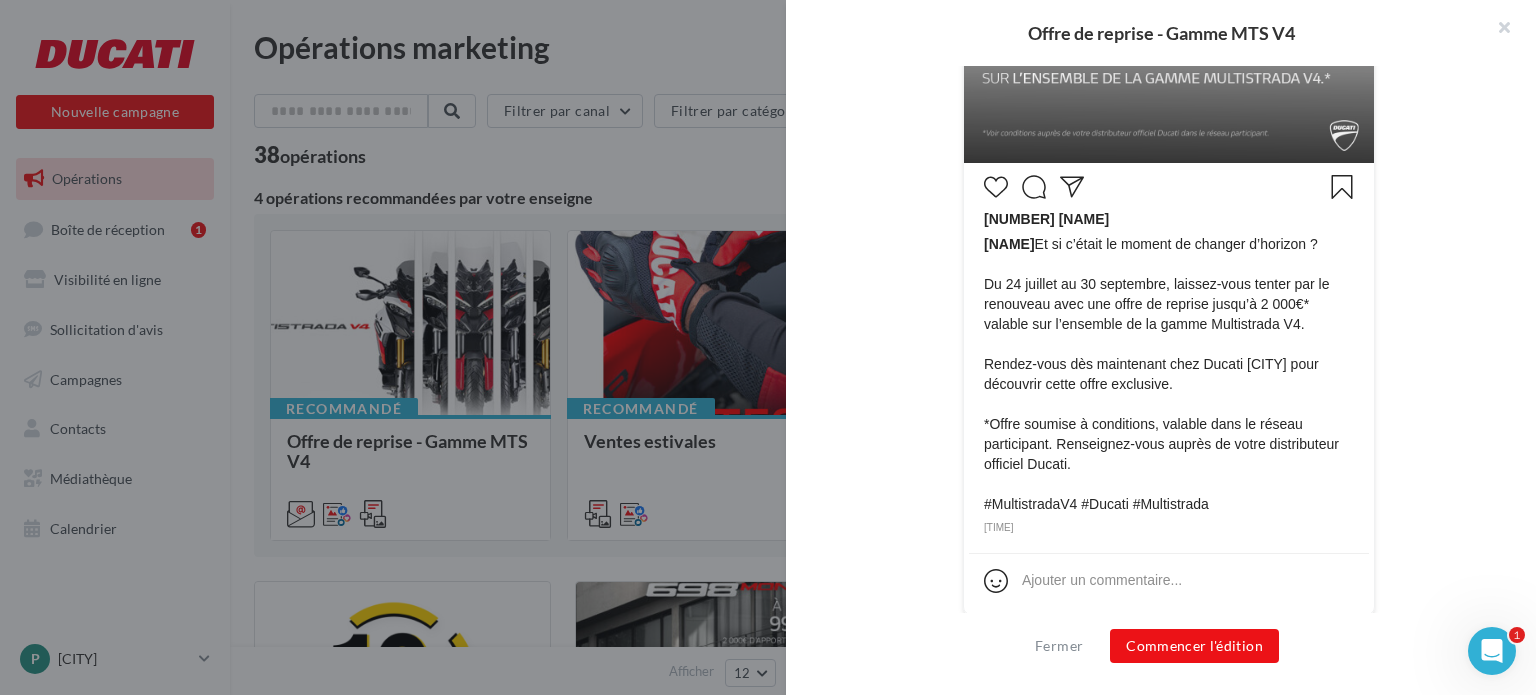 scroll, scrollTop: 924, scrollLeft: 0, axis: vertical 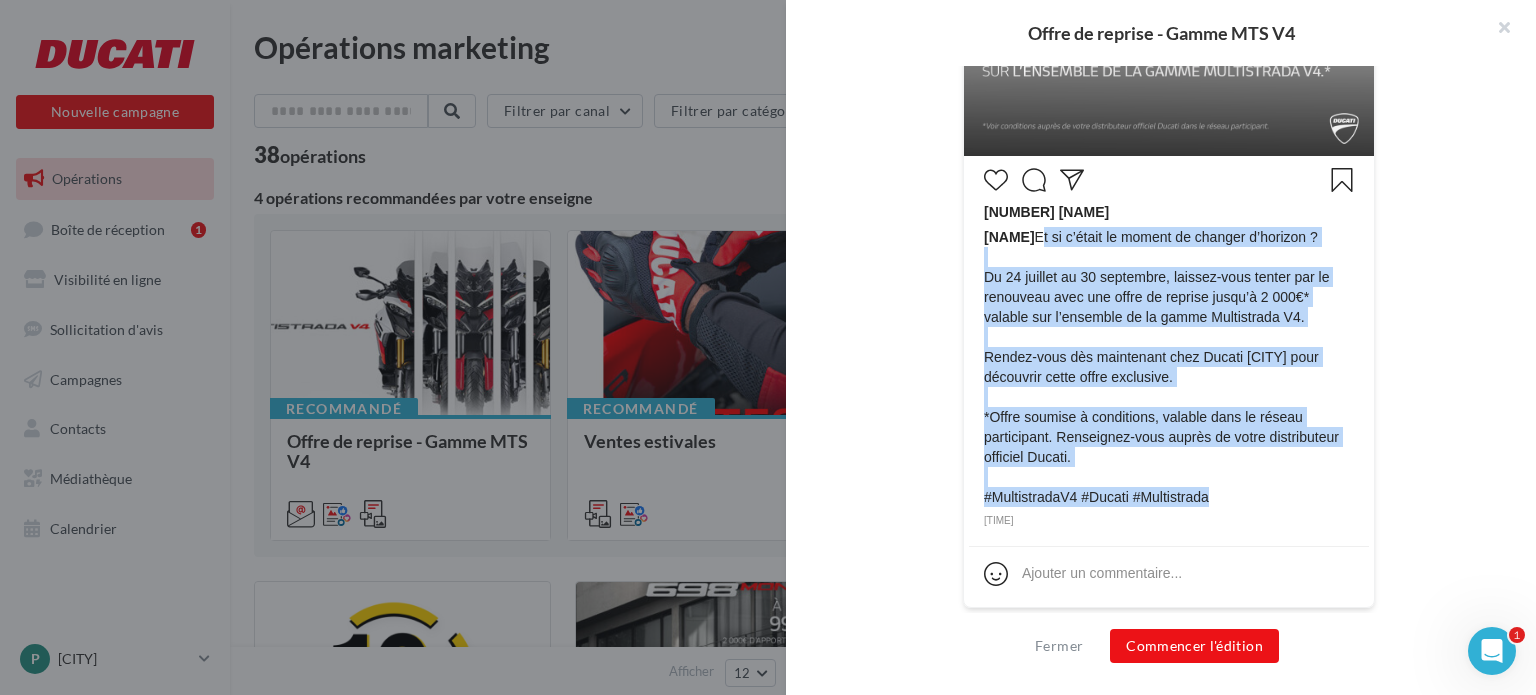 drag, startPoint x: 1046, startPoint y: 237, endPoint x: 1216, endPoint y: 497, distance: 310.6445 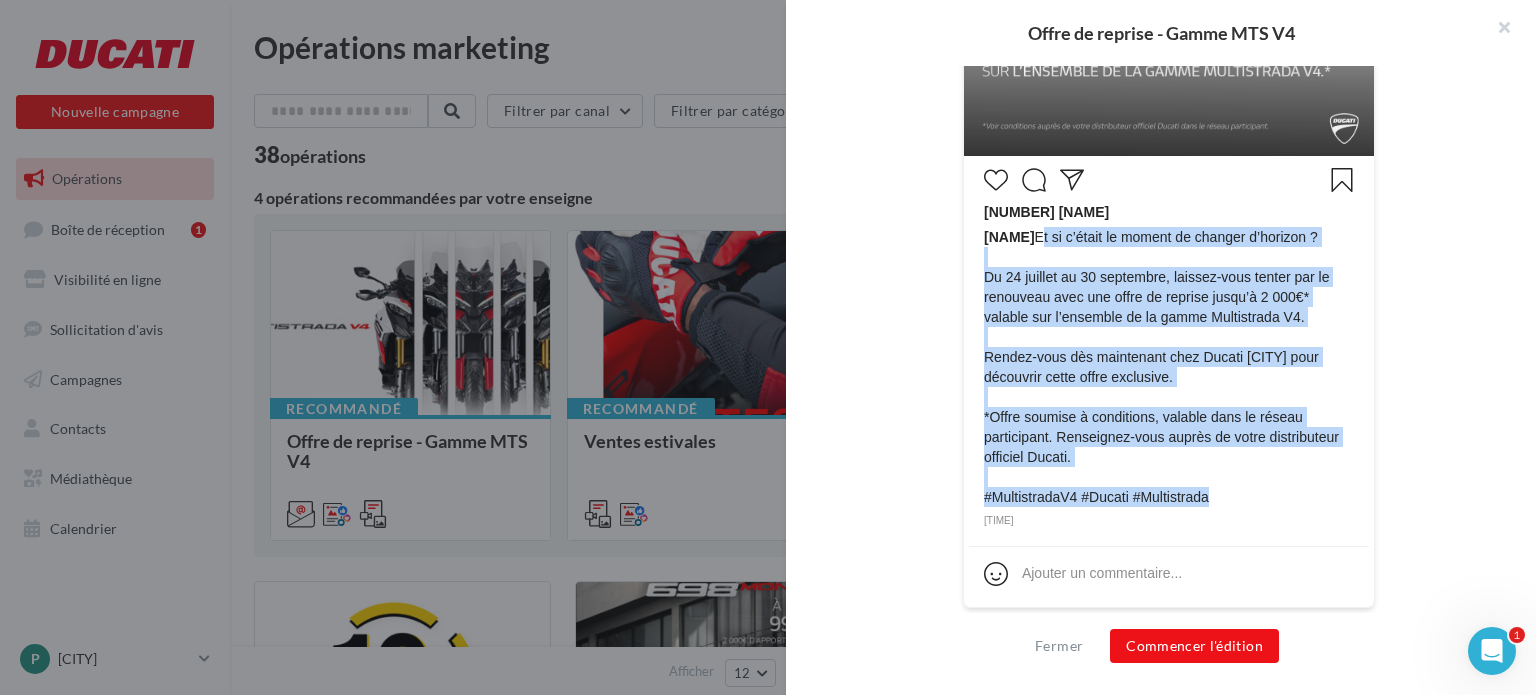 click on "Mon nom  Et si c’était le moment de changer d’horizon ?   Du 24 juillet au 30 septembre, laissez-vous tenter par le renouveau avec une offre de reprise jusqu’à 2 000€* valable sur l’ensemble de la gamme Multistrada V4. Rendez-vous dès maintenant chez Ducati Paris pour découvrir cette offre exclusive. *Offre soumise à conditions, valable dans le réseau participant. Renseignez-vous auprès de votre distributeur officiel Ducati. #MultistradaV4 #Ducati #Multistrada" at bounding box center (1169, 367) 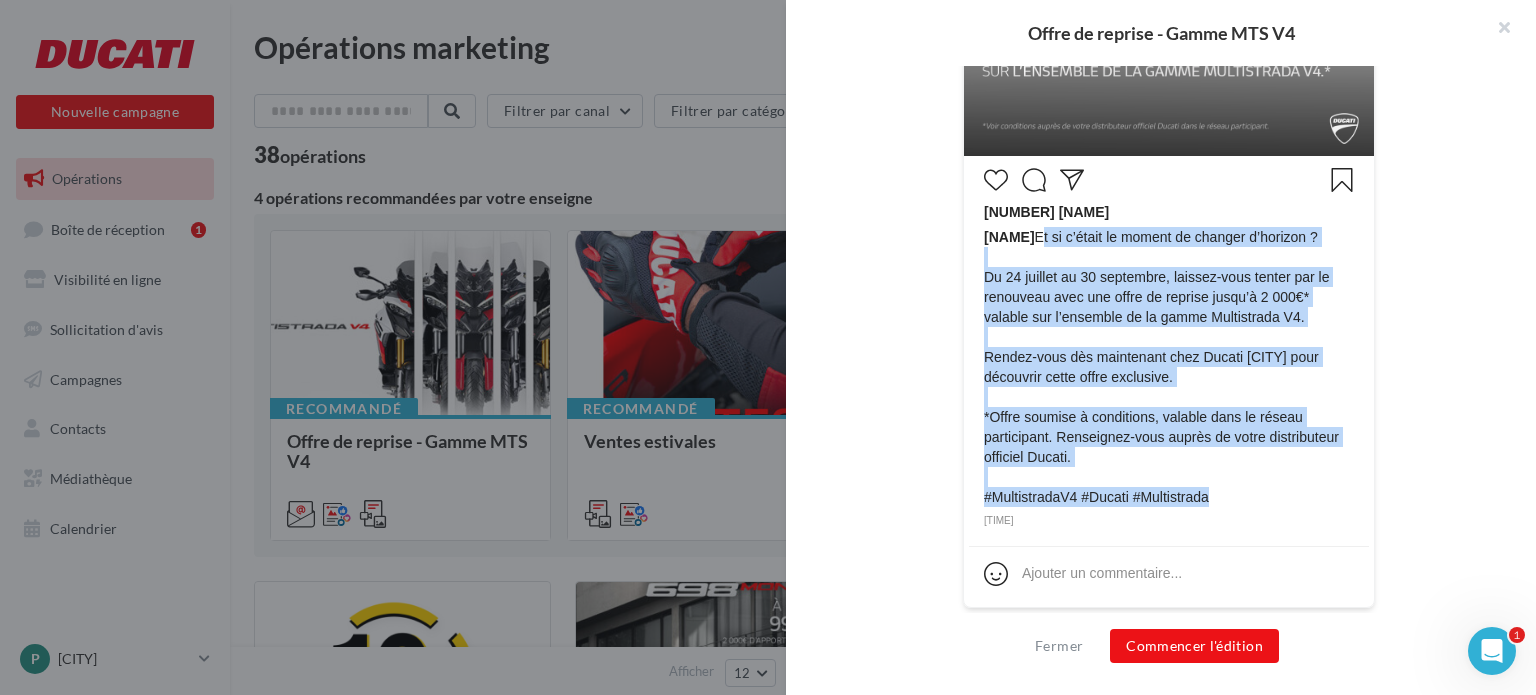 copy on "Et si c’était le moment de changer d’horizon ?   Du 24 juillet au 30 septembre, laissez-vous tenter par le renouveau avec une offre de reprise jusqu’à 2 000€* valable sur l’ensemble de la gamme Multistrada V4. Rendez-vous dès maintenant chez Ducati Paris pour découvrir cette offre exclusive. *Offre soumise à conditions, valable dans le réseau participant. Renseignez-vous auprès de votre distributeur officiel Ducati. #MultistradaV4 #Ducati #Multistrada" 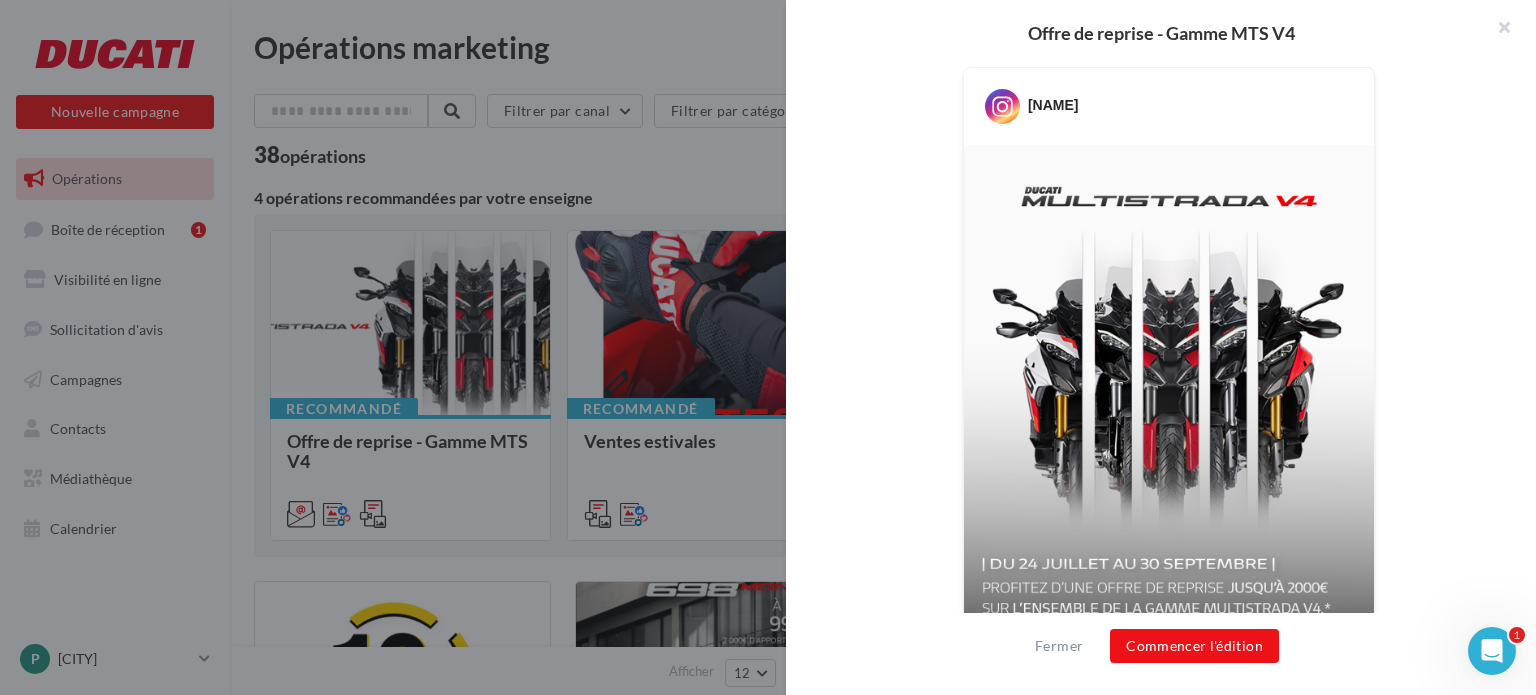 scroll, scrollTop: 425, scrollLeft: 0, axis: vertical 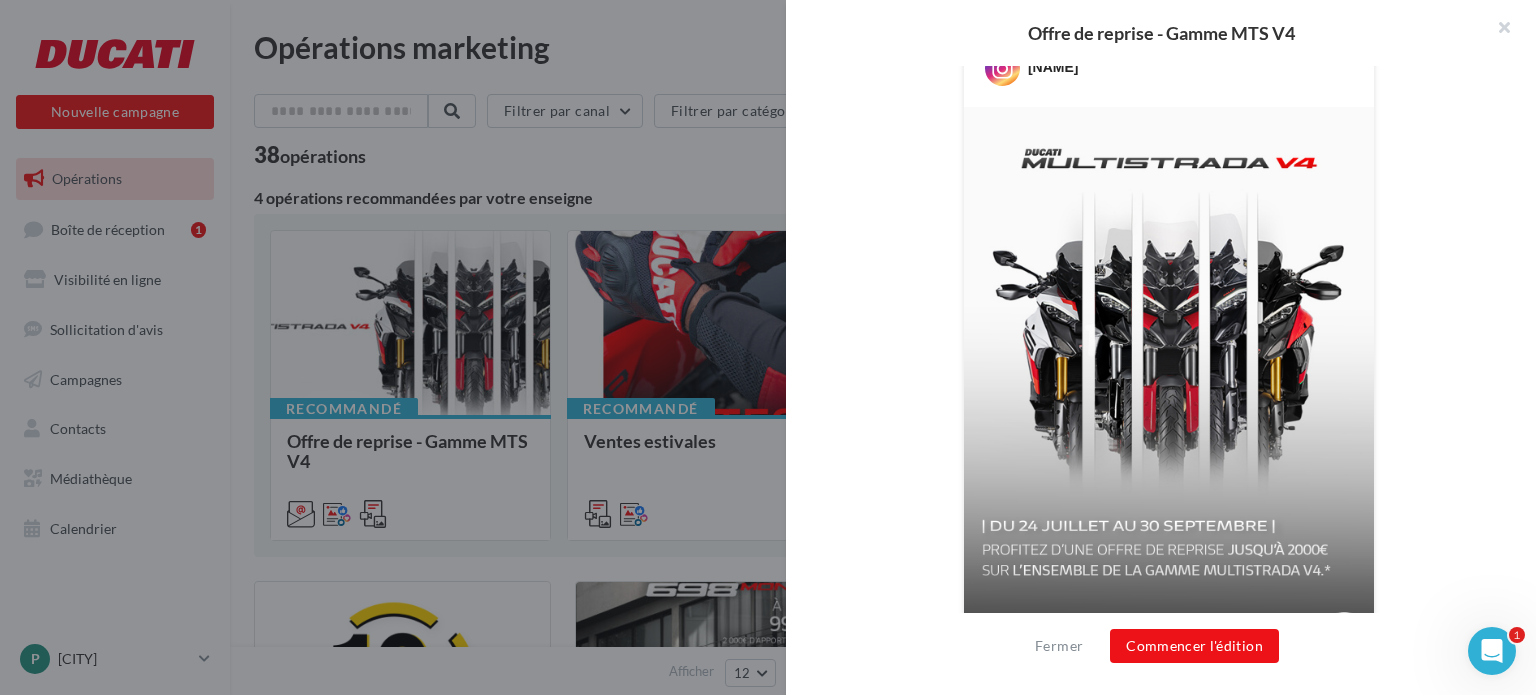 click at bounding box center [1169, 381] 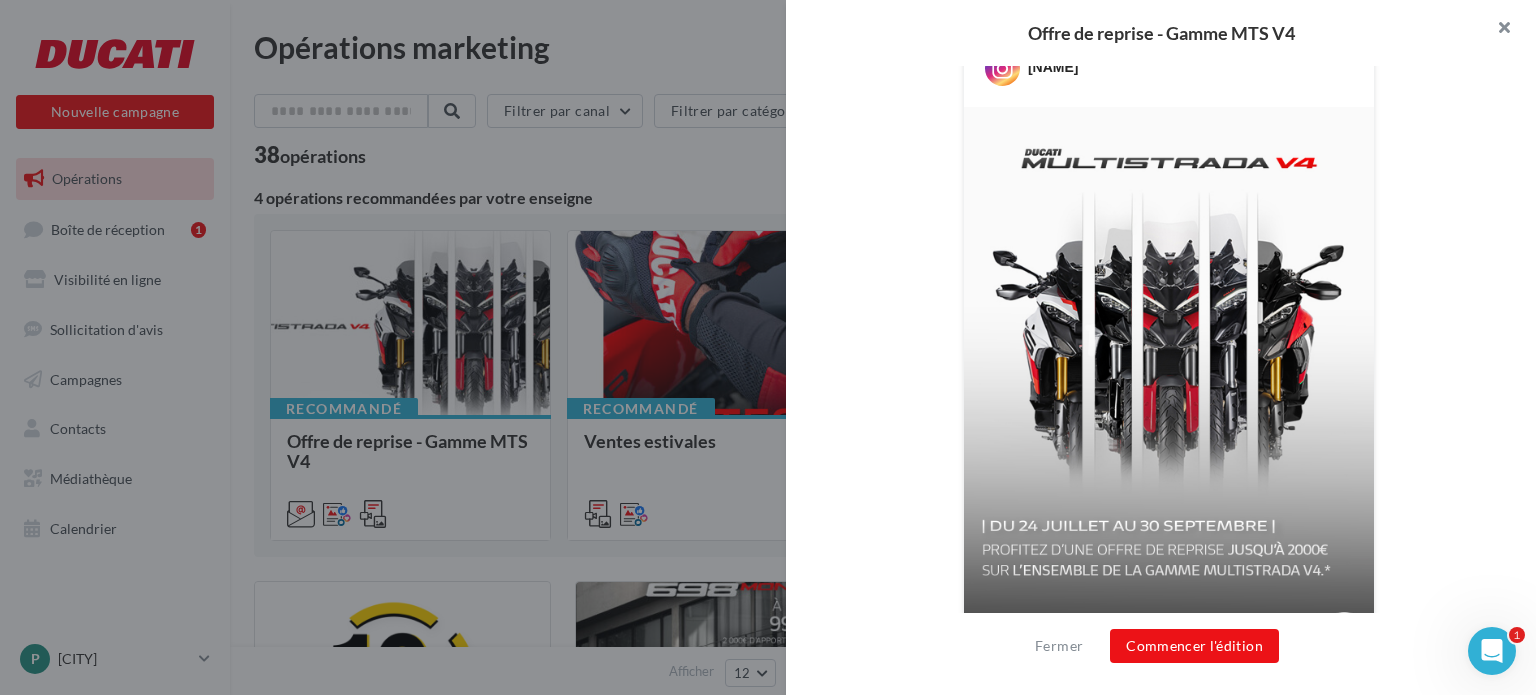 click at bounding box center (1496, 30) 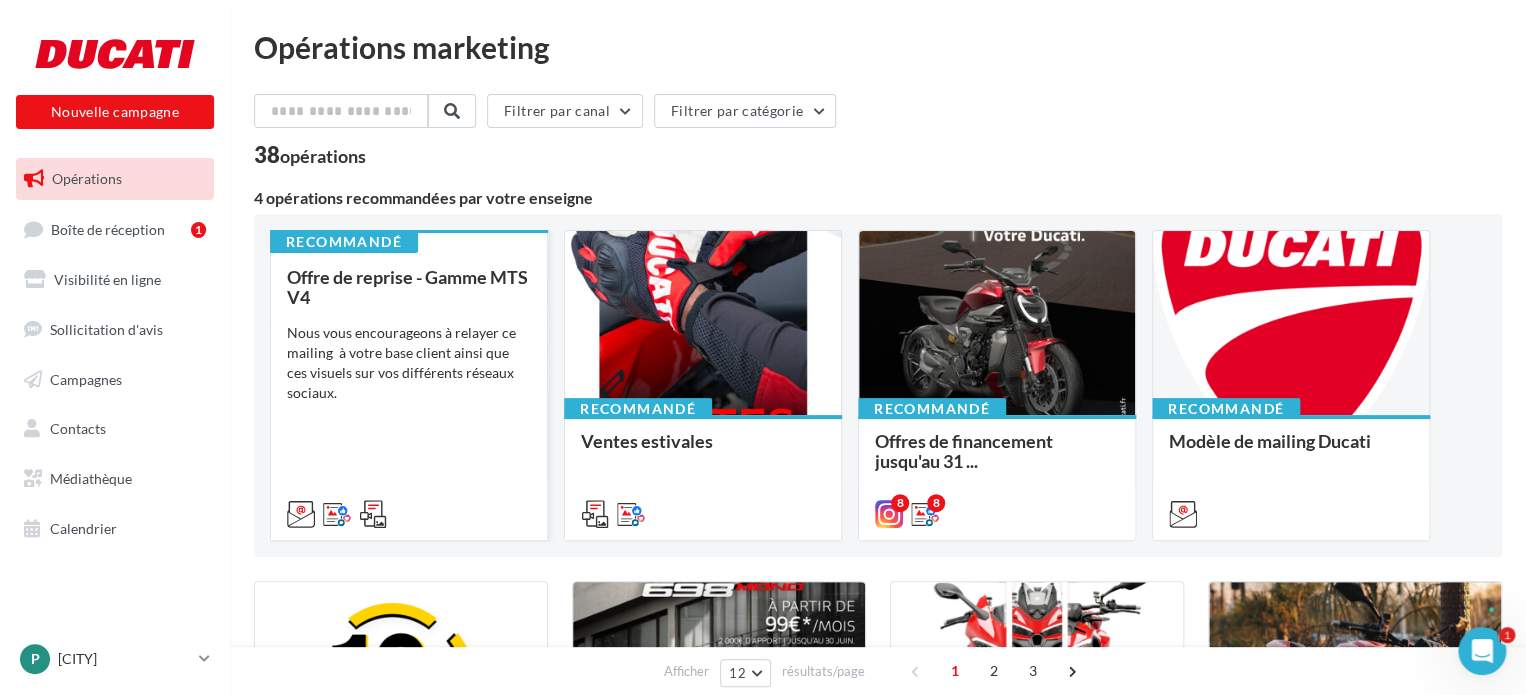 click on "Offre de reprise - Gamme MTS V4        Nous vous encourageons à relayer ce mailing  à votre base client ainsi que ces visuels sur vos différents réseaux sociaux." at bounding box center (409, 394) 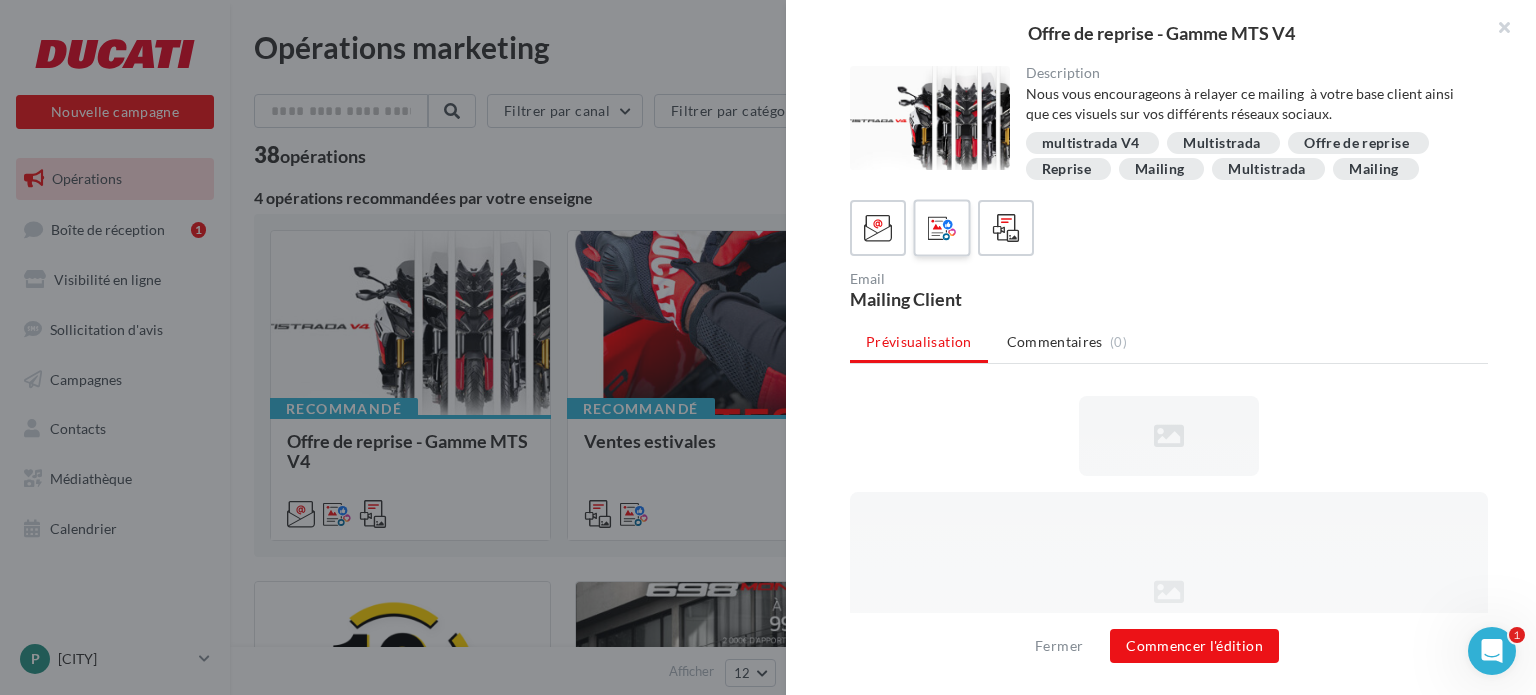 click at bounding box center [942, 228] 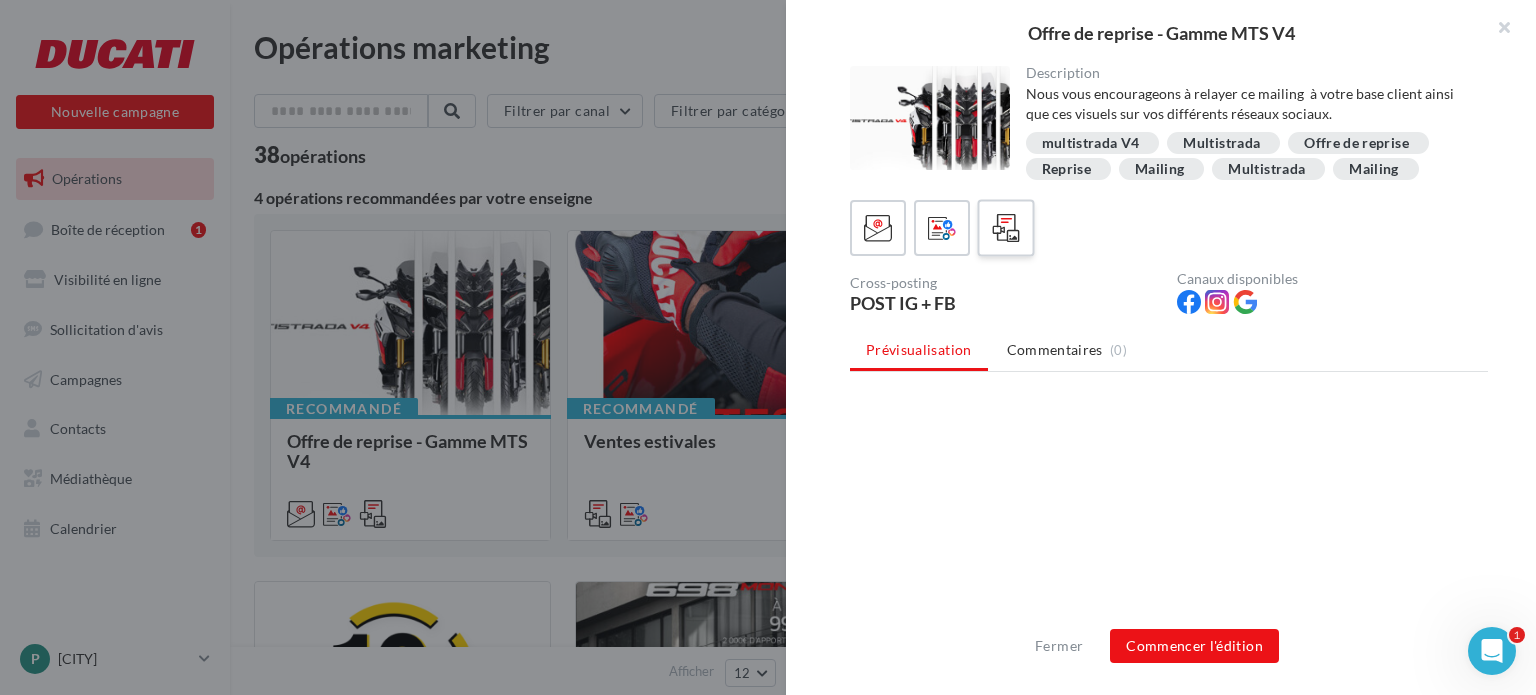 click at bounding box center [1006, 228] 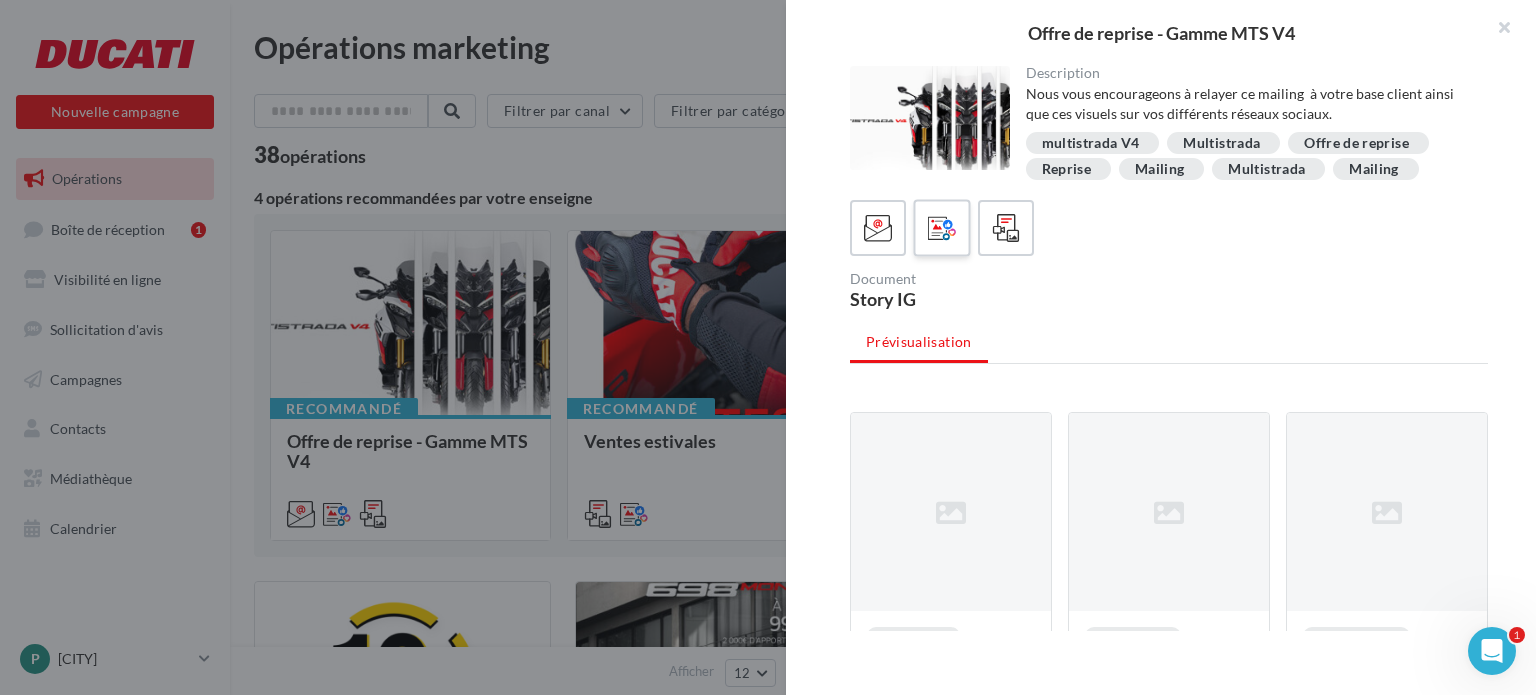 click at bounding box center (942, 228) 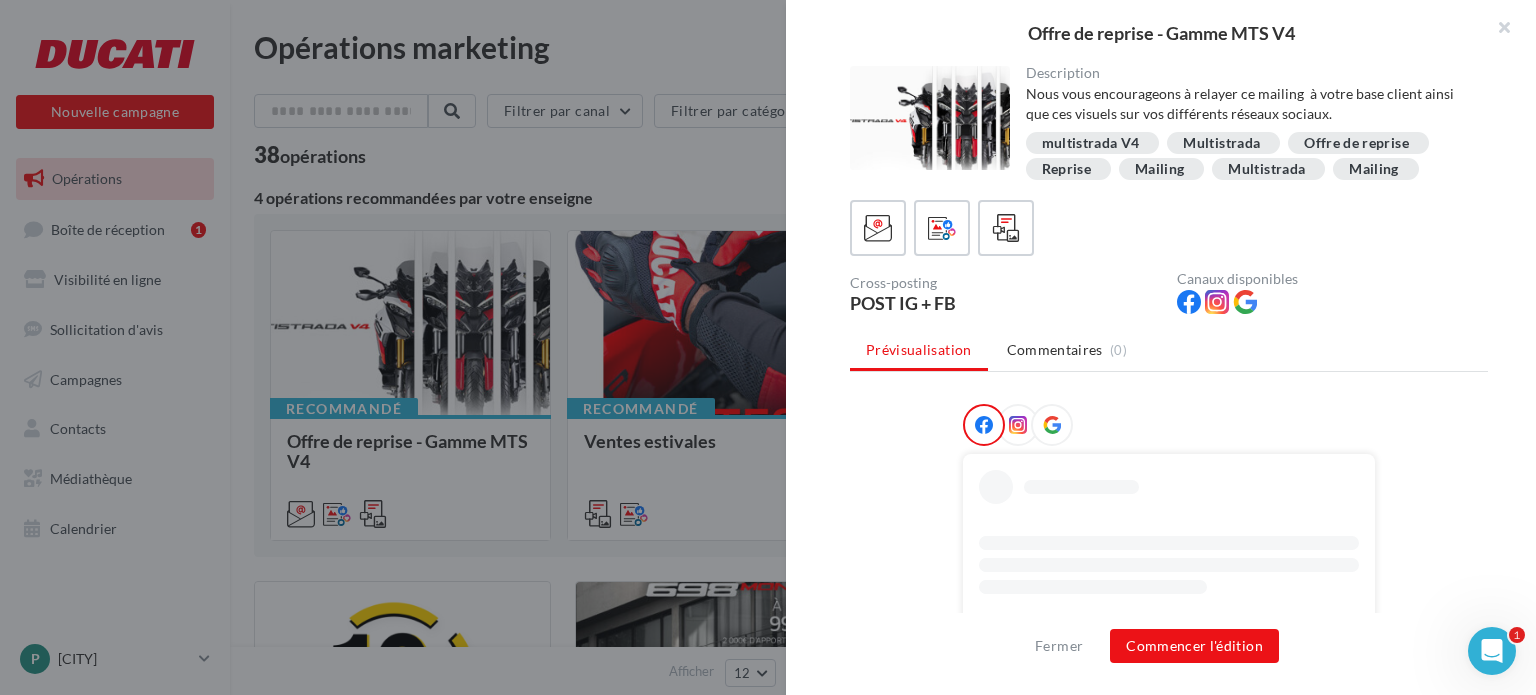 click at bounding box center (1052, 426) 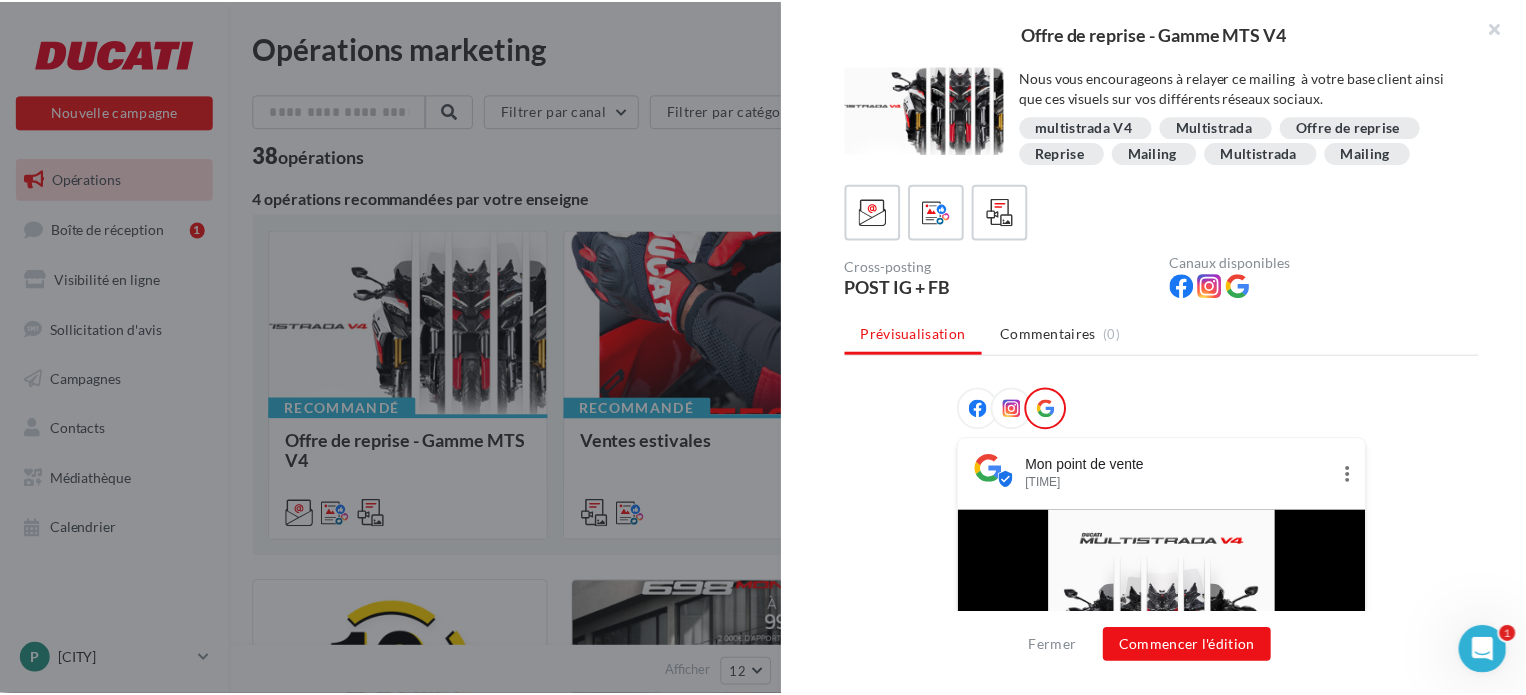 scroll, scrollTop: 0, scrollLeft: 0, axis: both 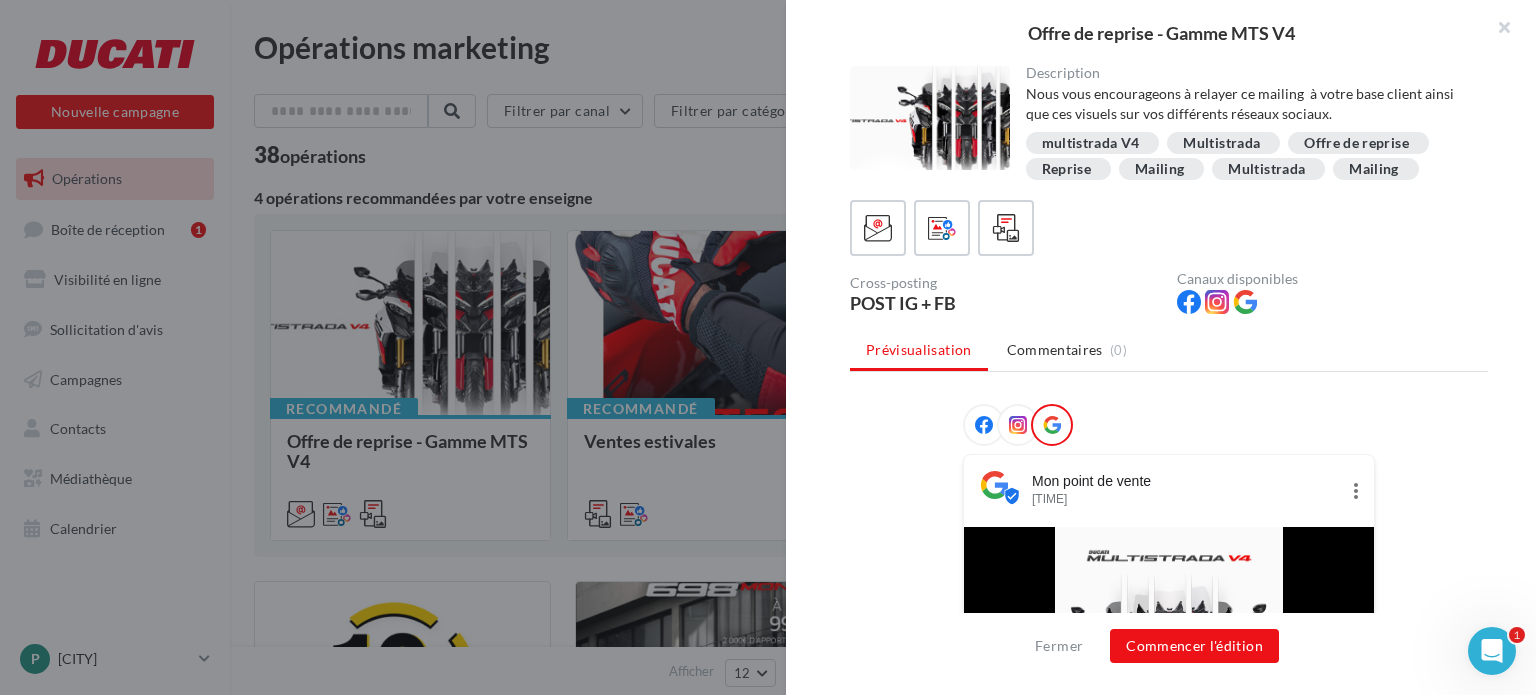 click on "Offre de reprise - Gamme MTS V4
Description
Nous vous encourageons à relayer ce mailing  à votre base client ainsi que ces visuels sur vos différents réseaux sociaux.
multistrada V4
Multistrada
Offre de reprise
Reprise
Mailing
Multistrada
Mailing
Cross-posting
POST IG + FB
Canaux disponibles
Prévisualisation
Commentaires
(0)" at bounding box center [883, 1672] 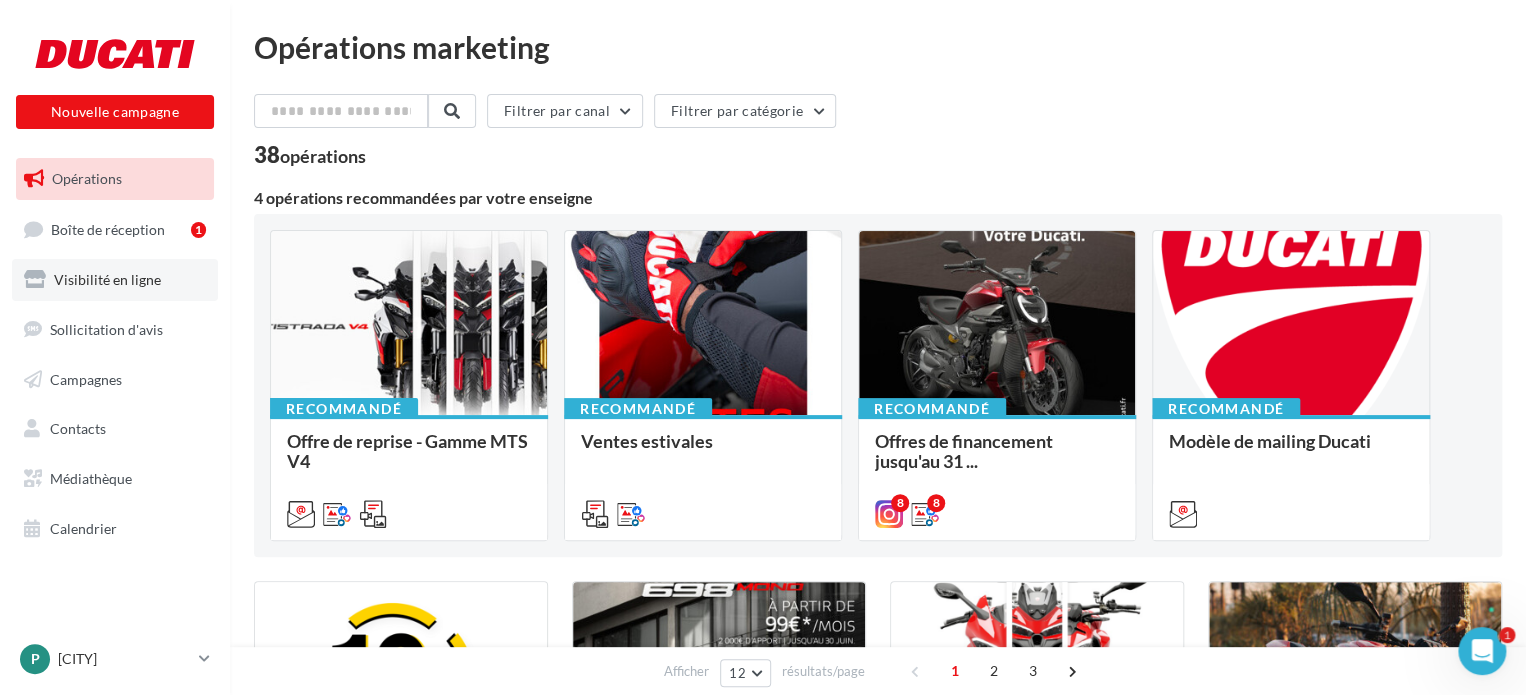 click on "Visibilité en ligne" at bounding box center (107, 279) 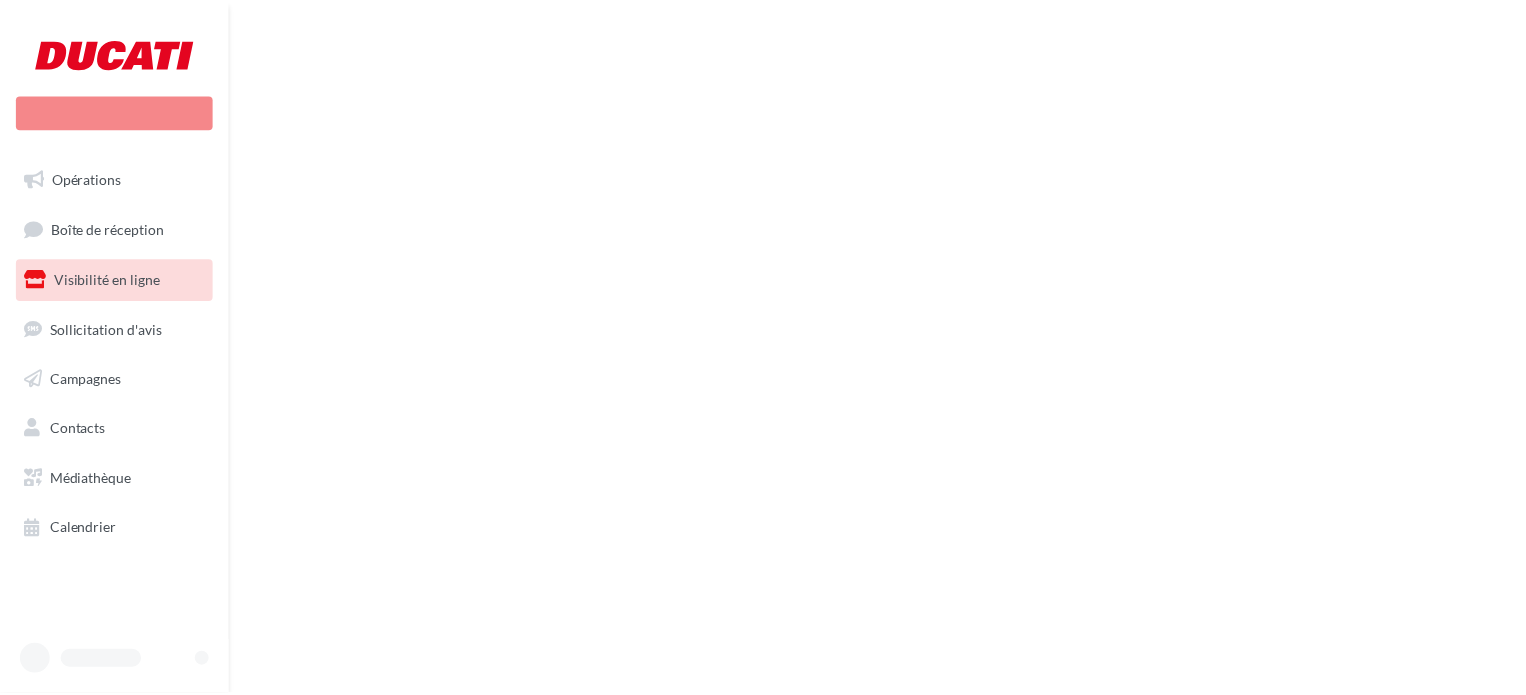 scroll, scrollTop: 0, scrollLeft: 0, axis: both 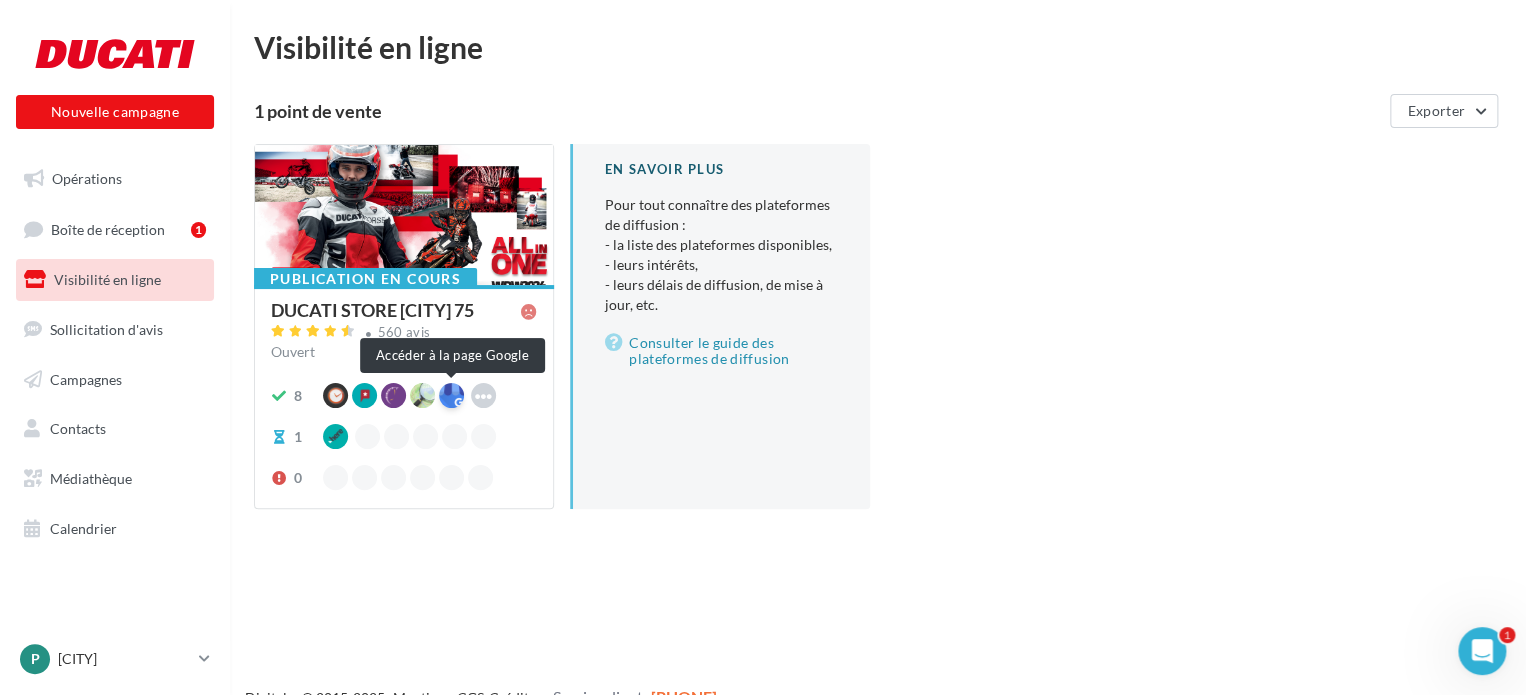 click at bounding box center [451, 395] 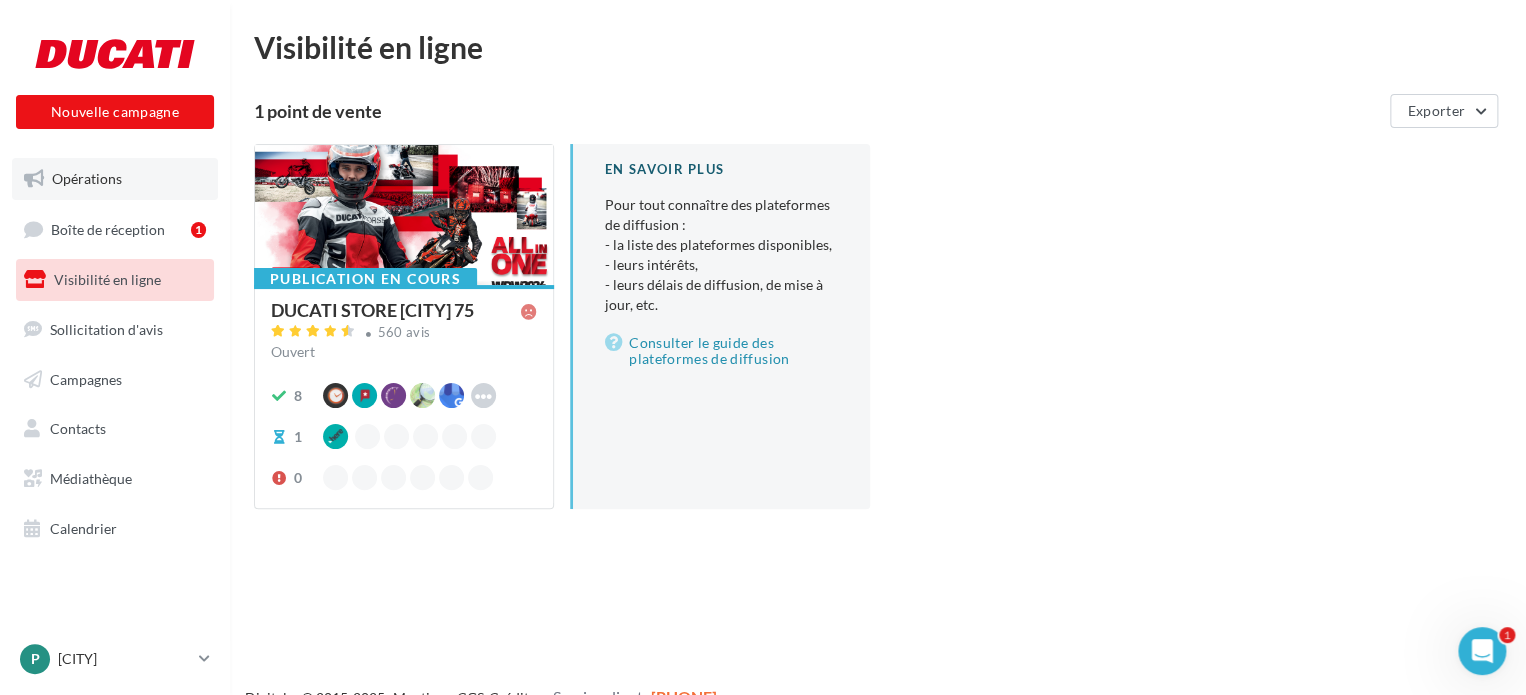click on "Opérations" at bounding box center (87, 178) 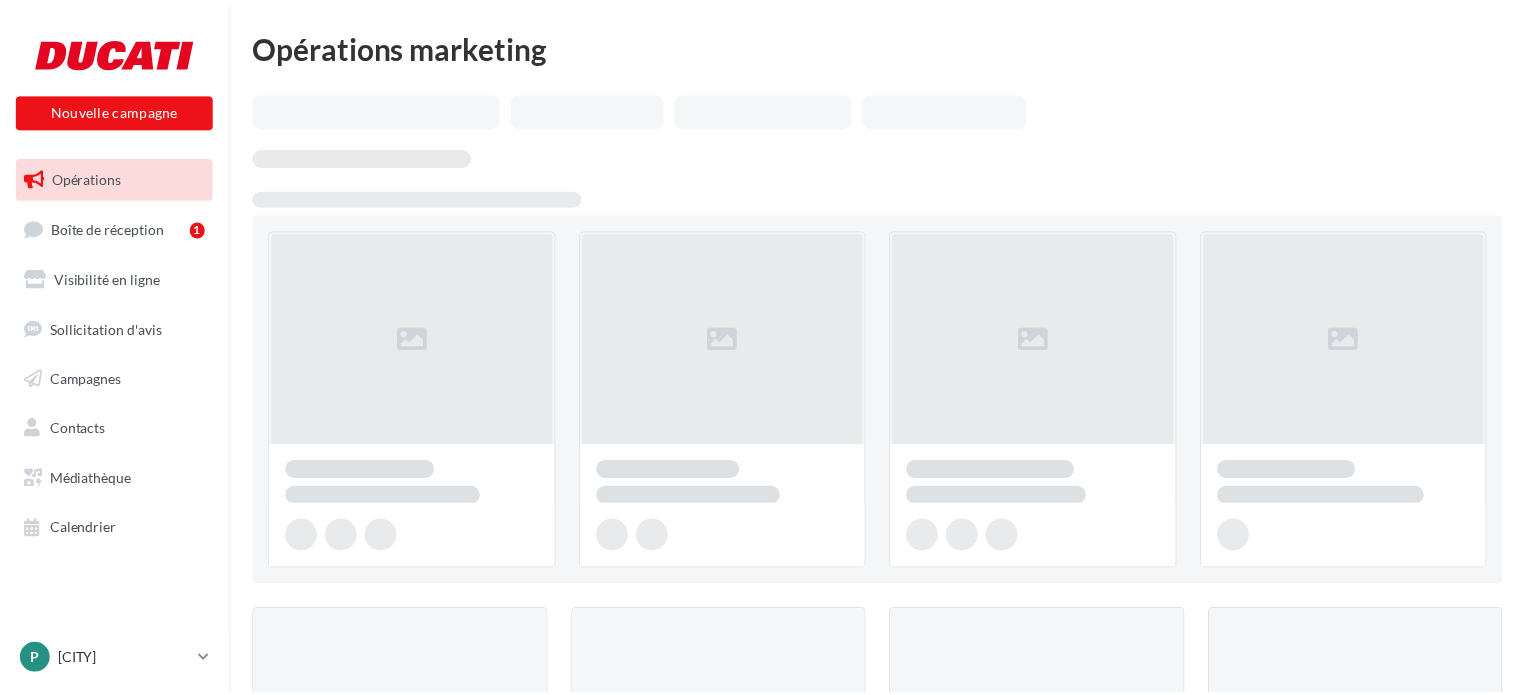 scroll, scrollTop: 0, scrollLeft: 0, axis: both 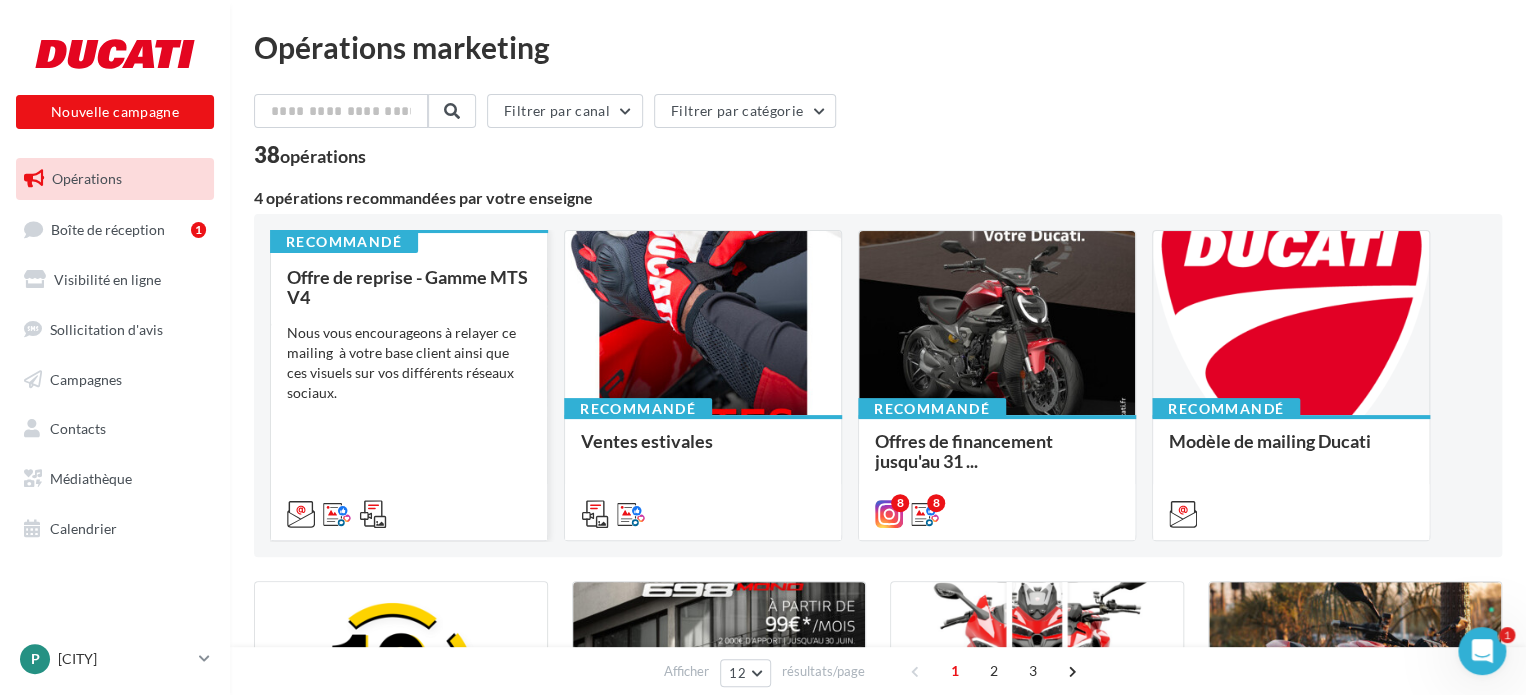click on "Nous vous encourageons à relayer ce mailing  à votre base client ainsi que ces visuels sur vos différents réseaux sociaux." at bounding box center (409, 363) 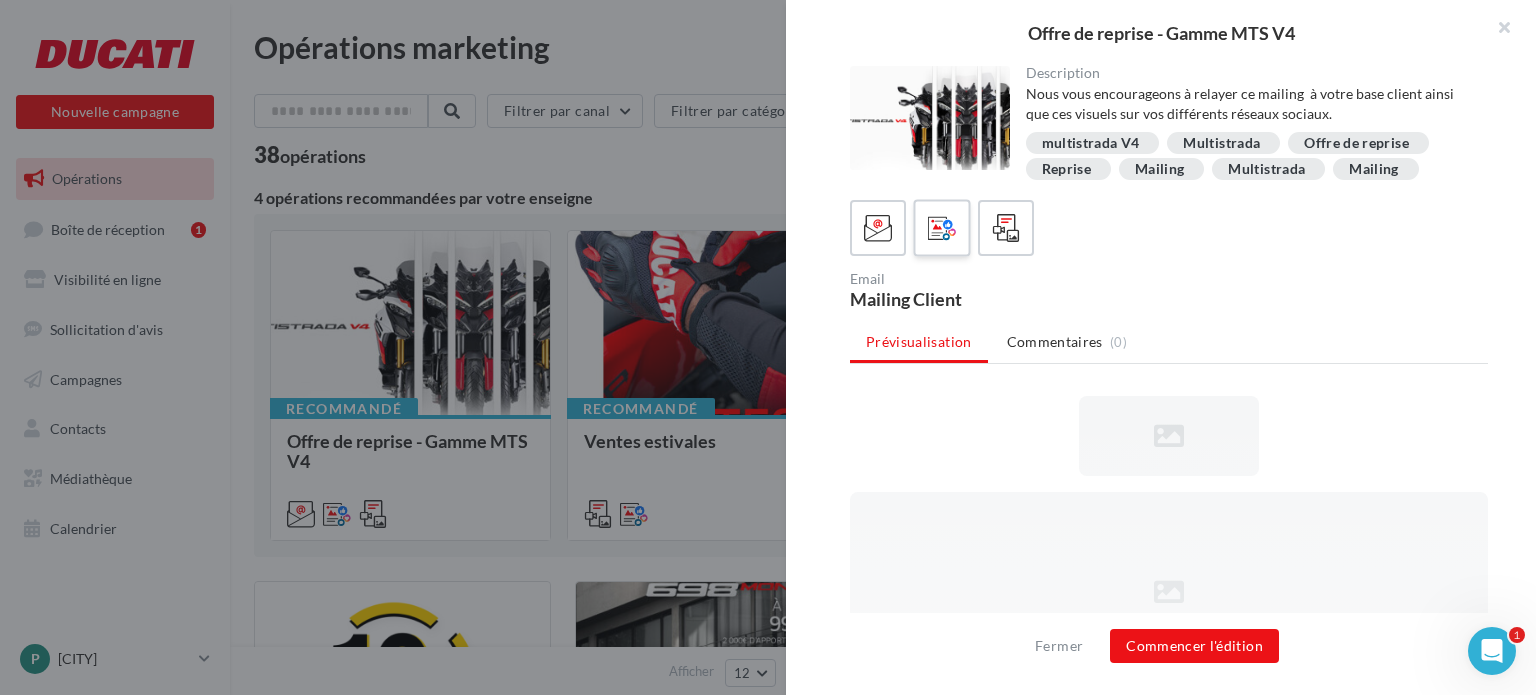 click at bounding box center (942, 228) 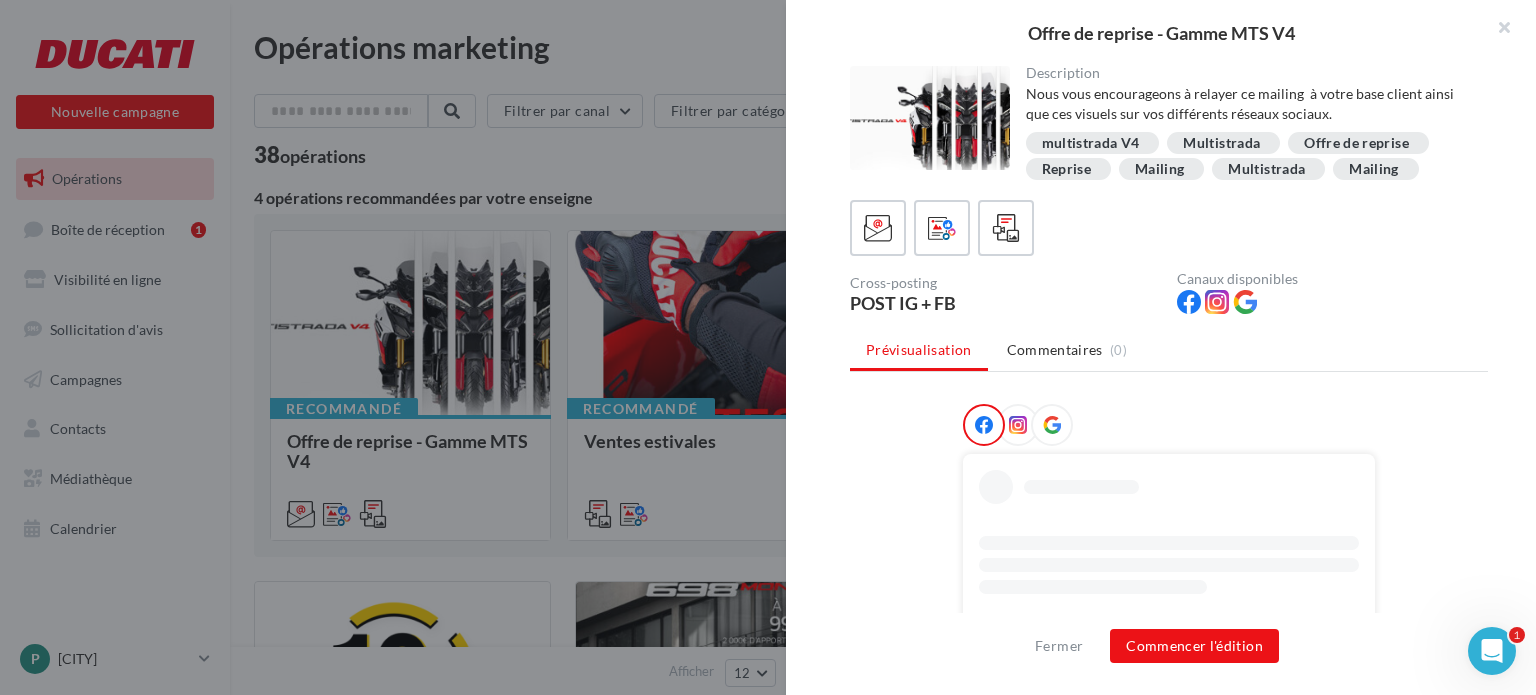click at bounding box center [1052, 425] 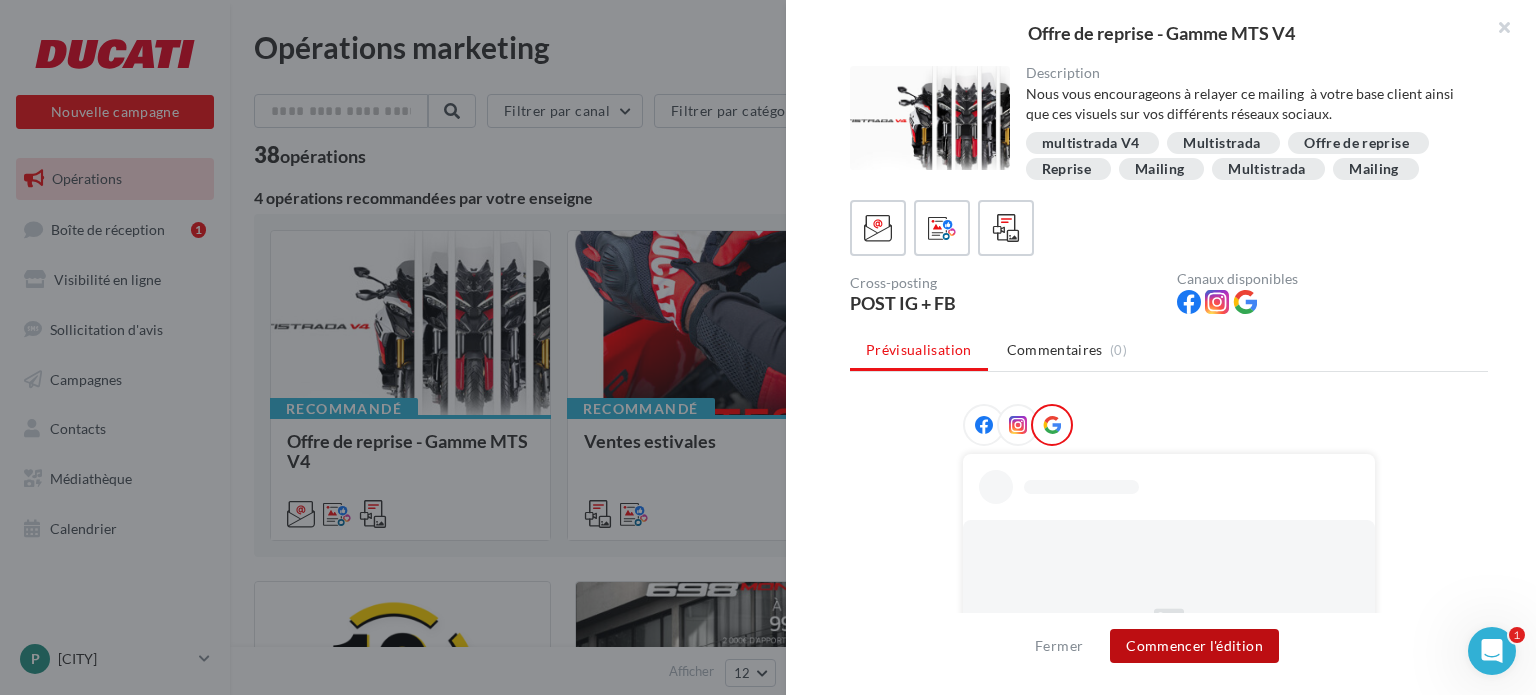 click on "Commencer l'édition" at bounding box center (1194, 646) 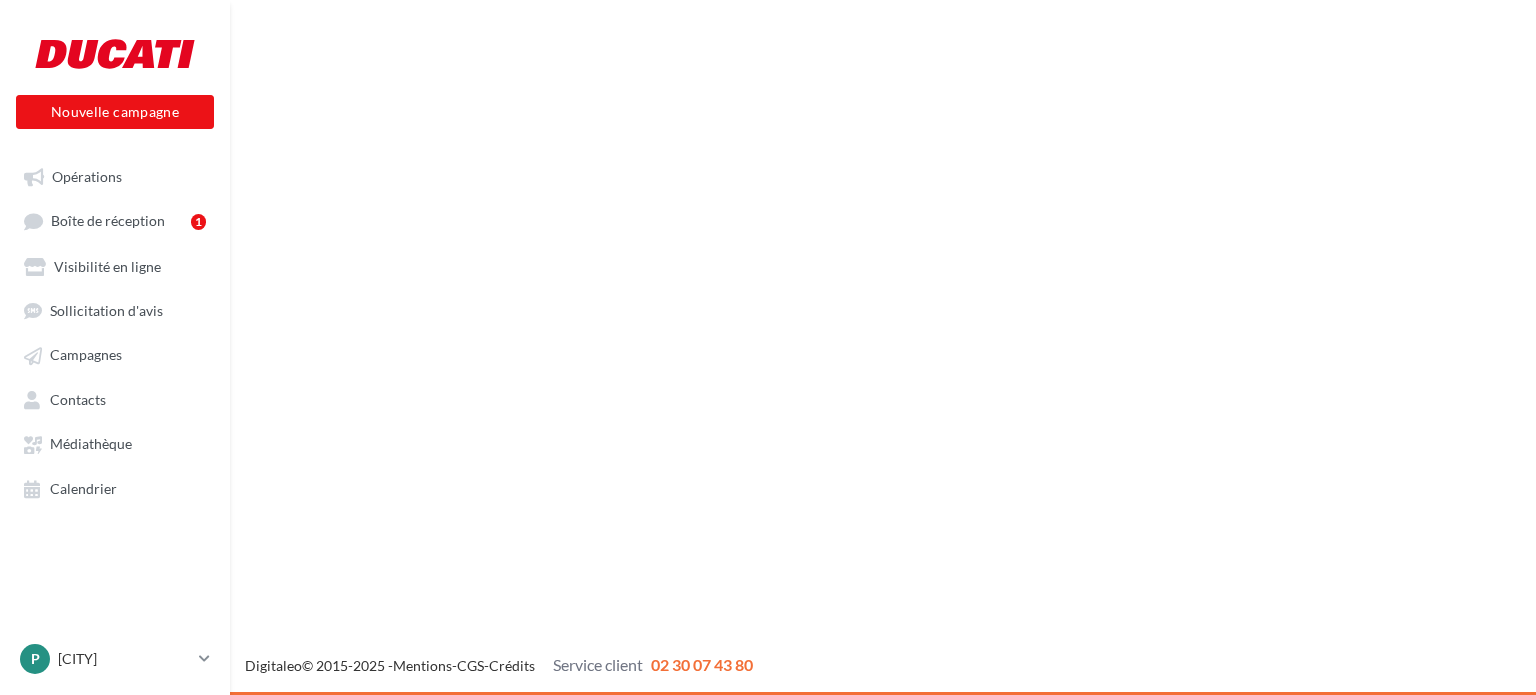 scroll, scrollTop: 0, scrollLeft: 0, axis: both 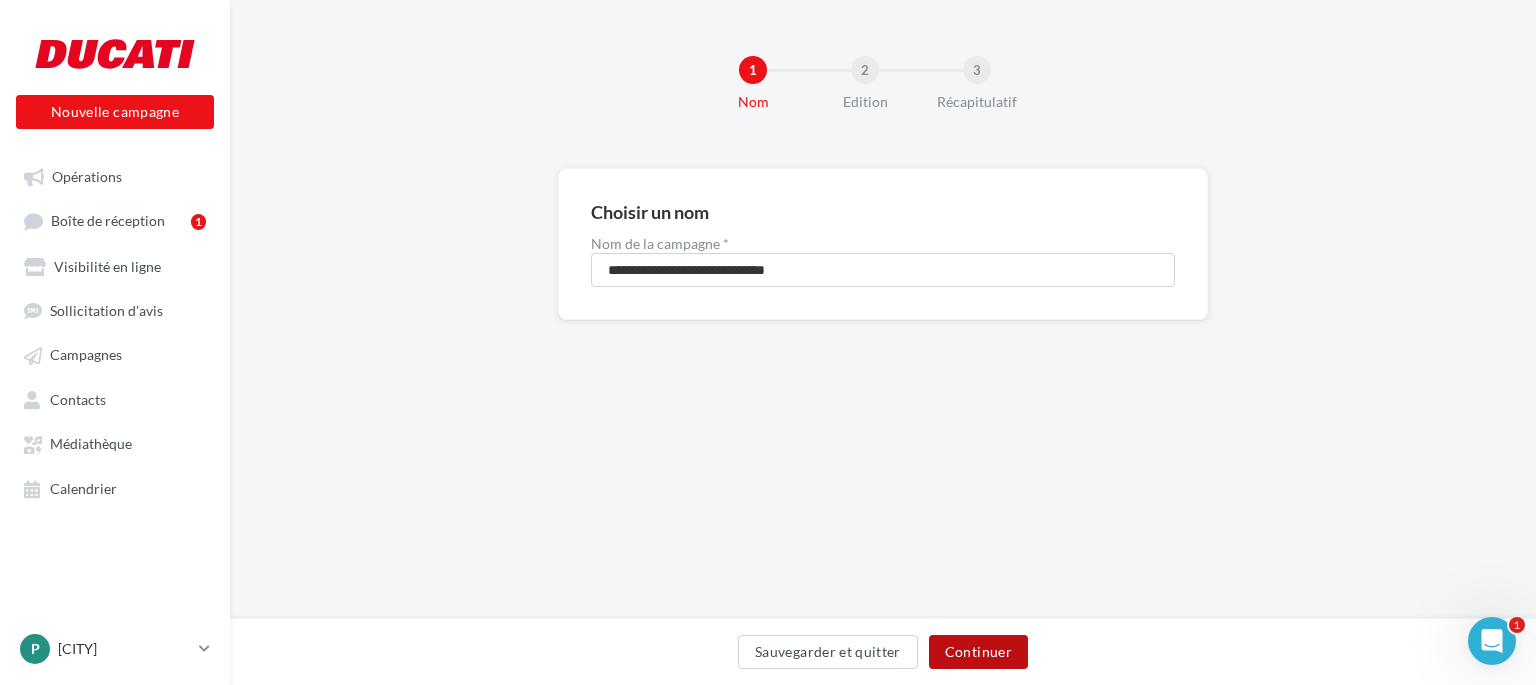 click on "Continuer" at bounding box center [978, 652] 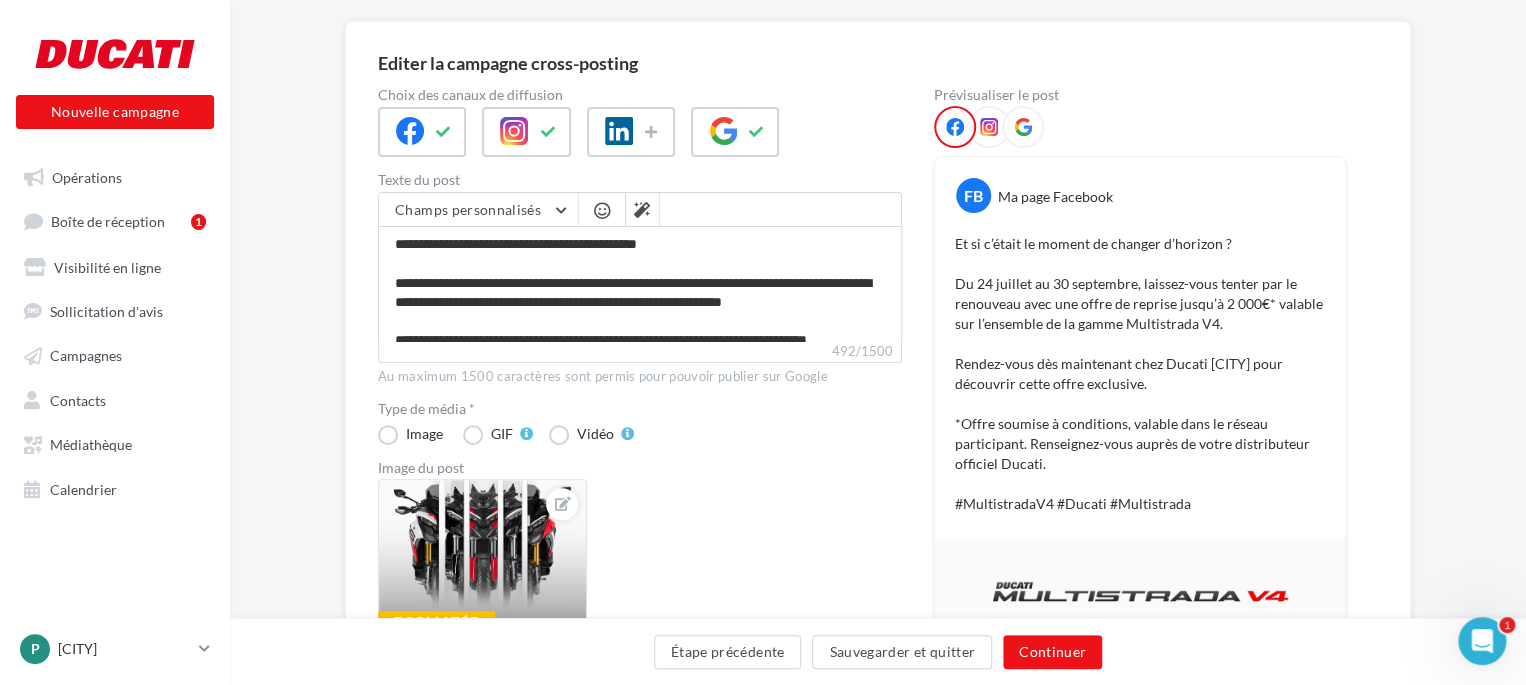 scroll, scrollTop: 100, scrollLeft: 0, axis: vertical 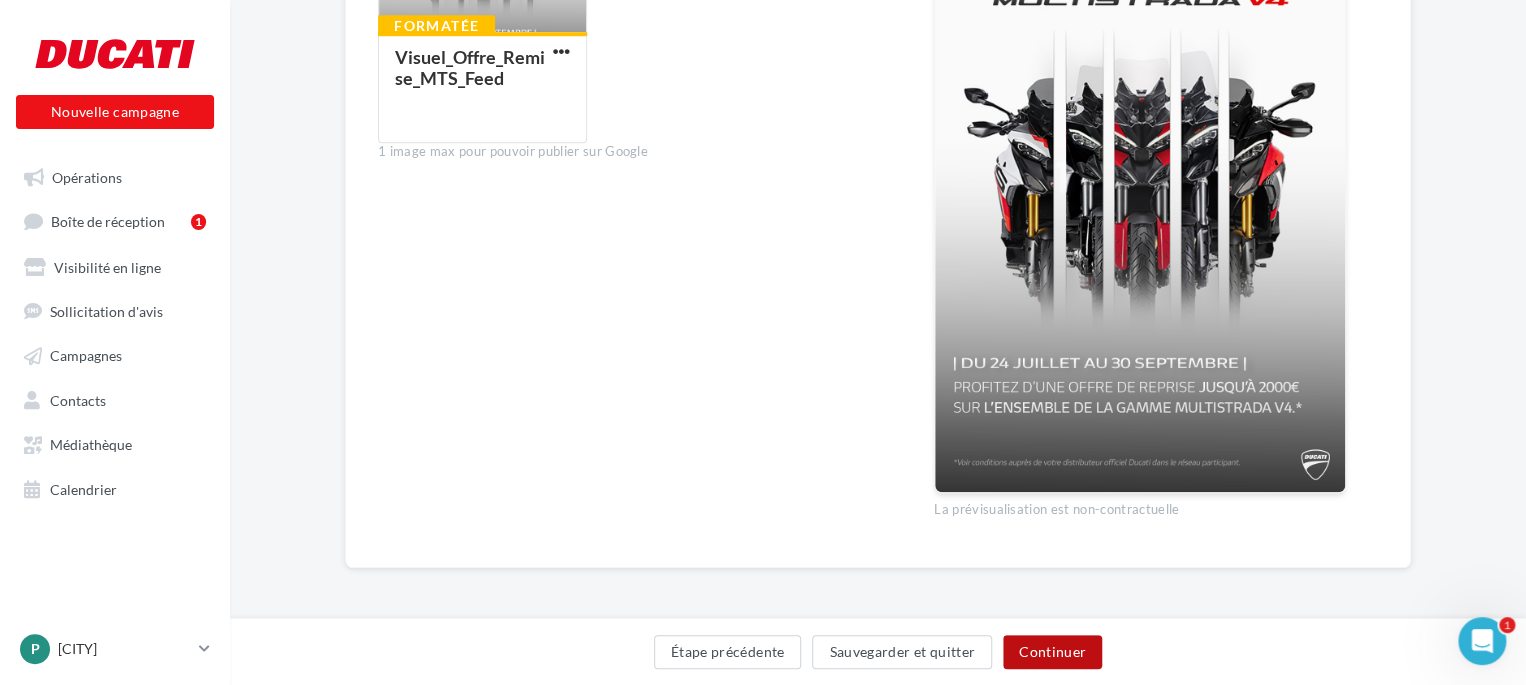 click on "Continuer" at bounding box center [1052, 652] 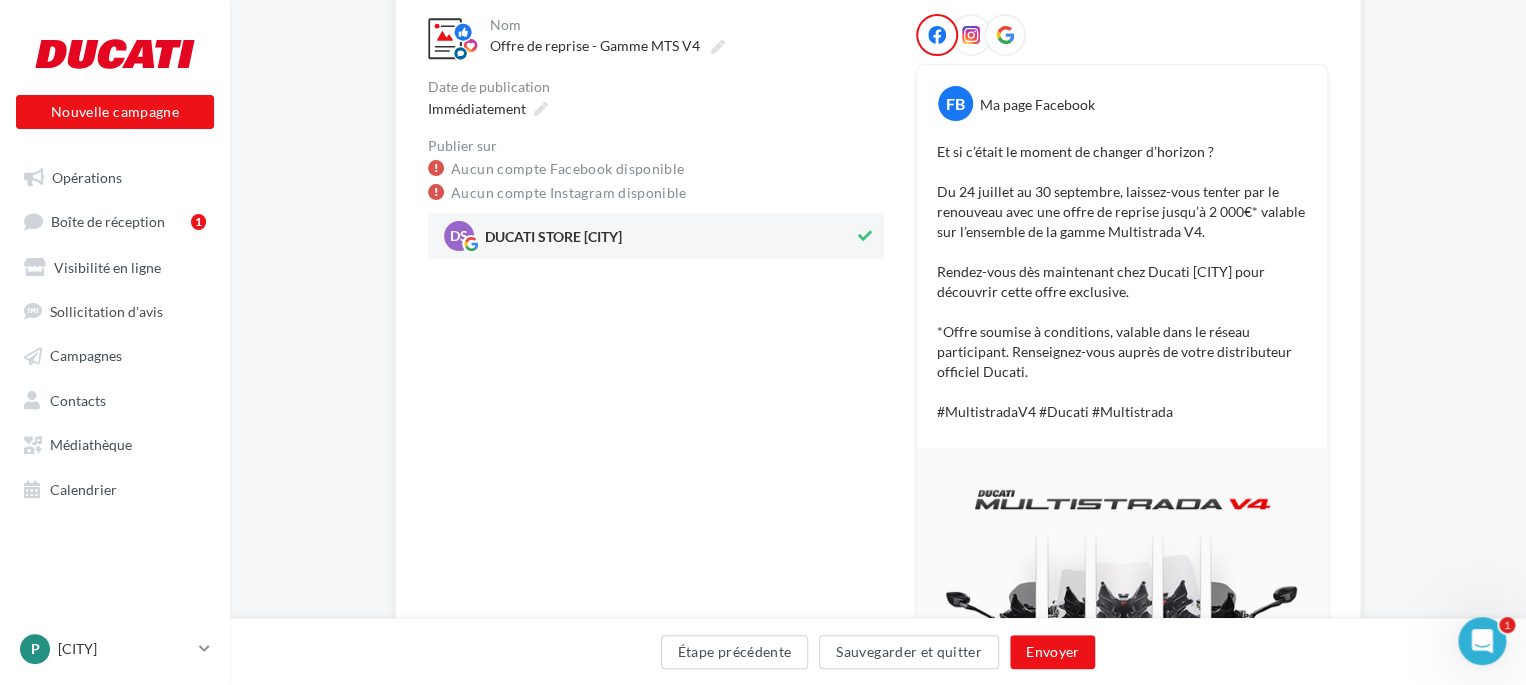 scroll, scrollTop: 100, scrollLeft: 0, axis: vertical 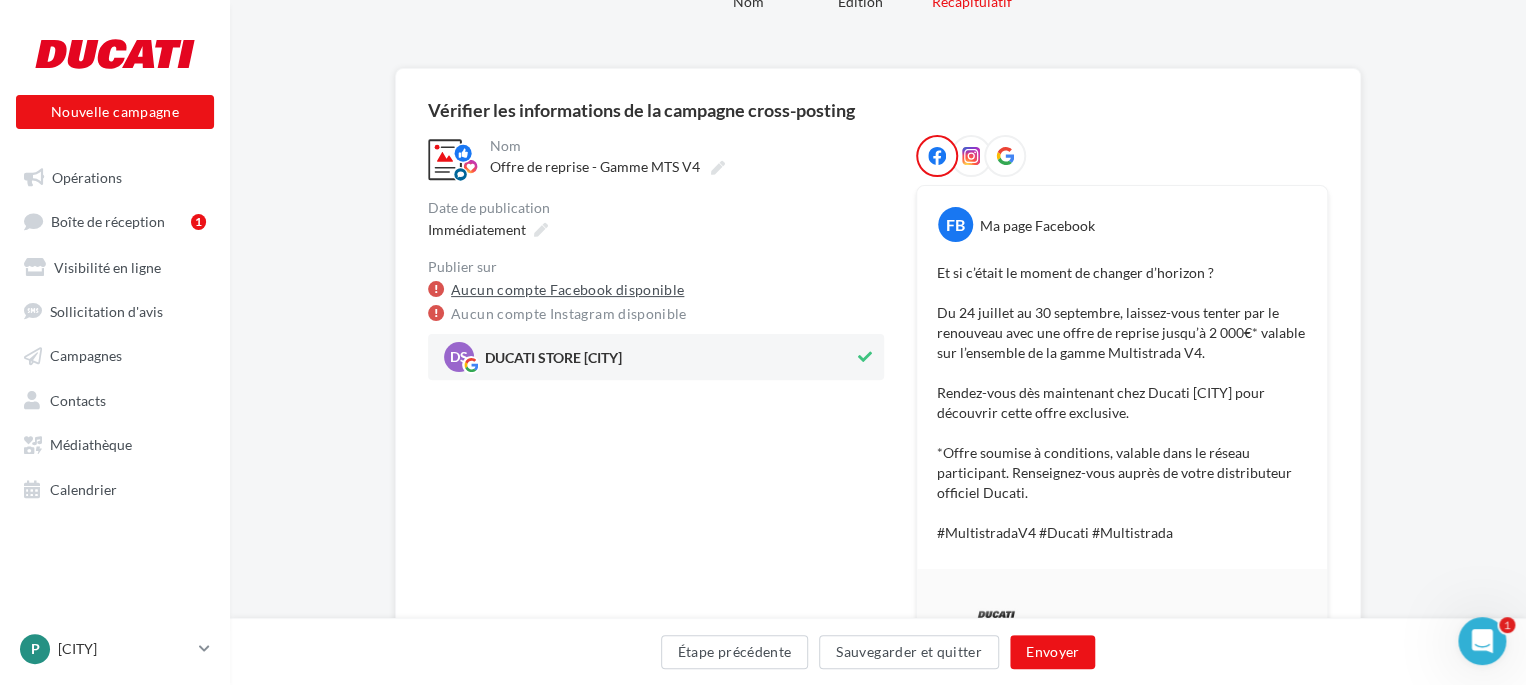 click on "Aucun compte Facebook disponible" at bounding box center [567, 290] 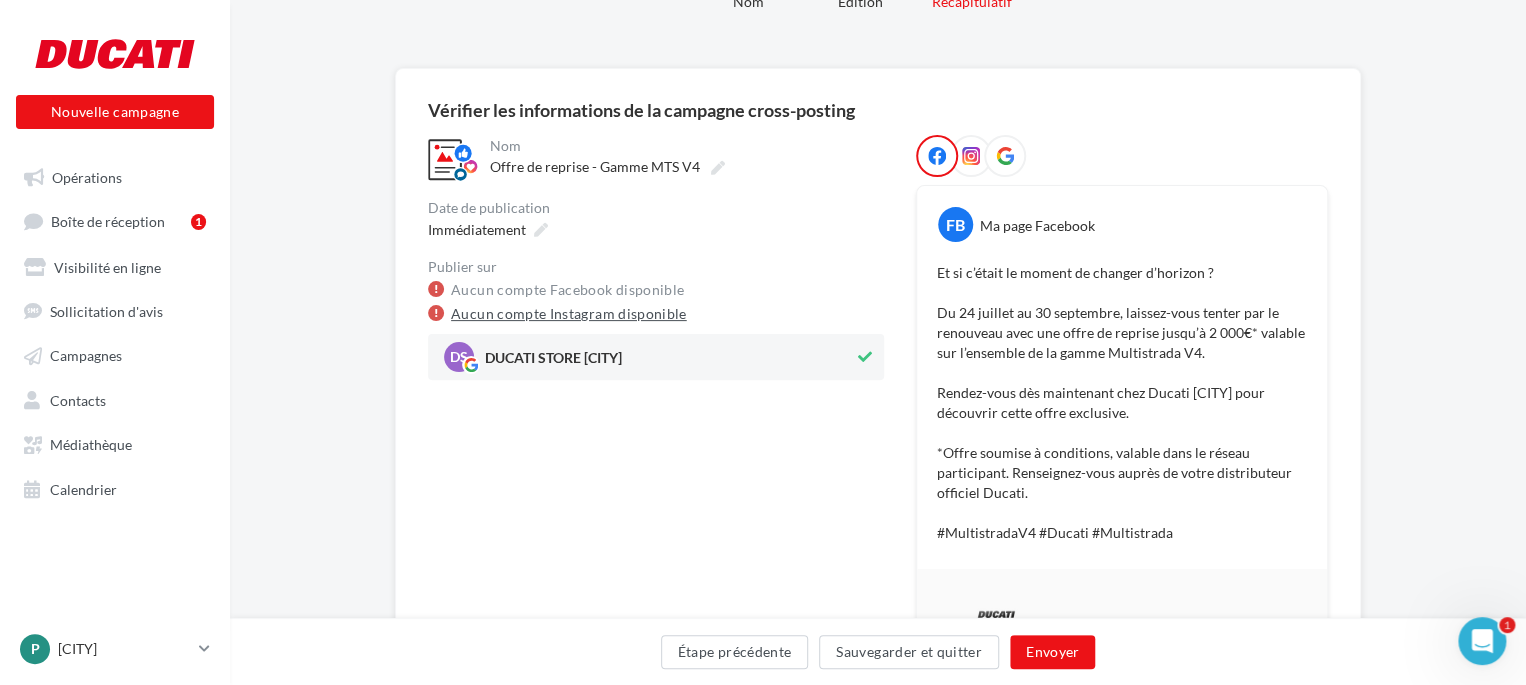 click on "Aucun compte Instagram disponible" at bounding box center (569, 314) 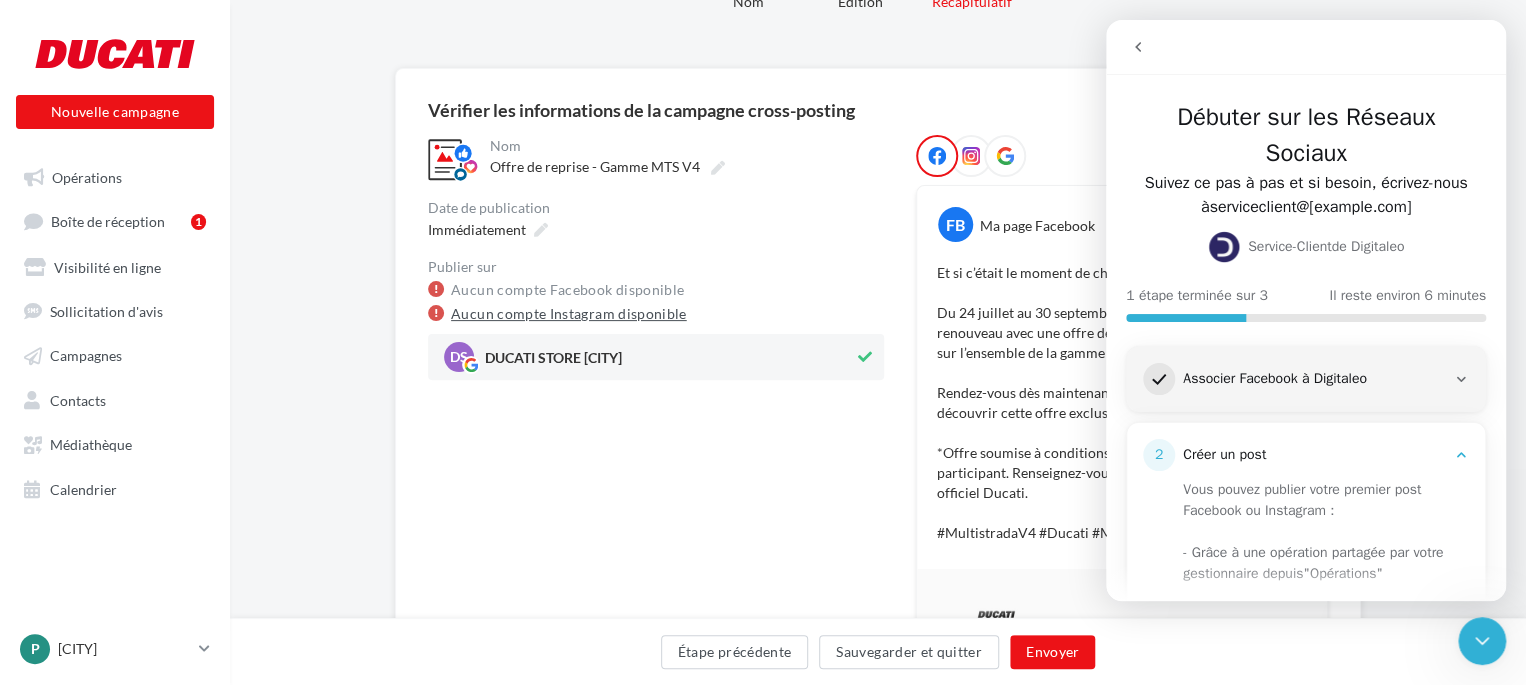 scroll, scrollTop: 0, scrollLeft: 0, axis: both 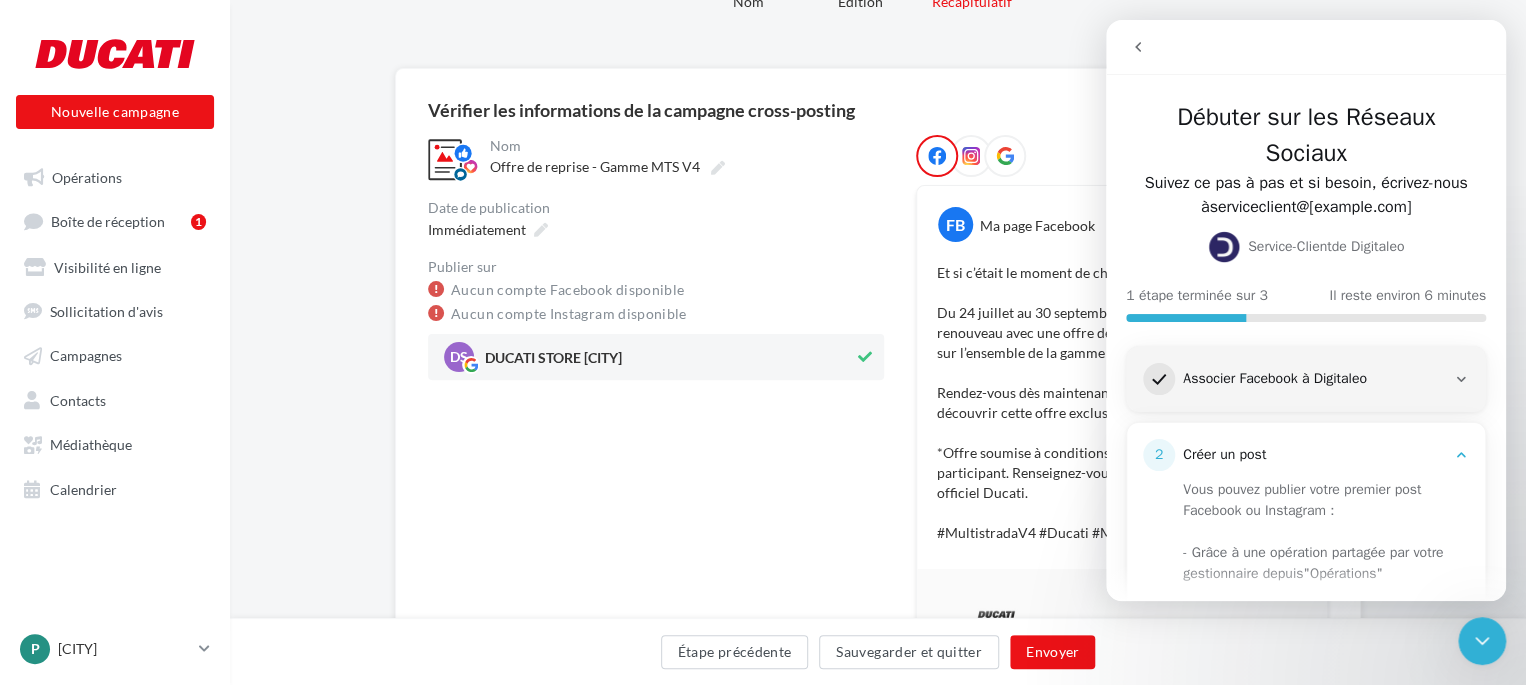 click on "**********" at bounding box center [656, 639] 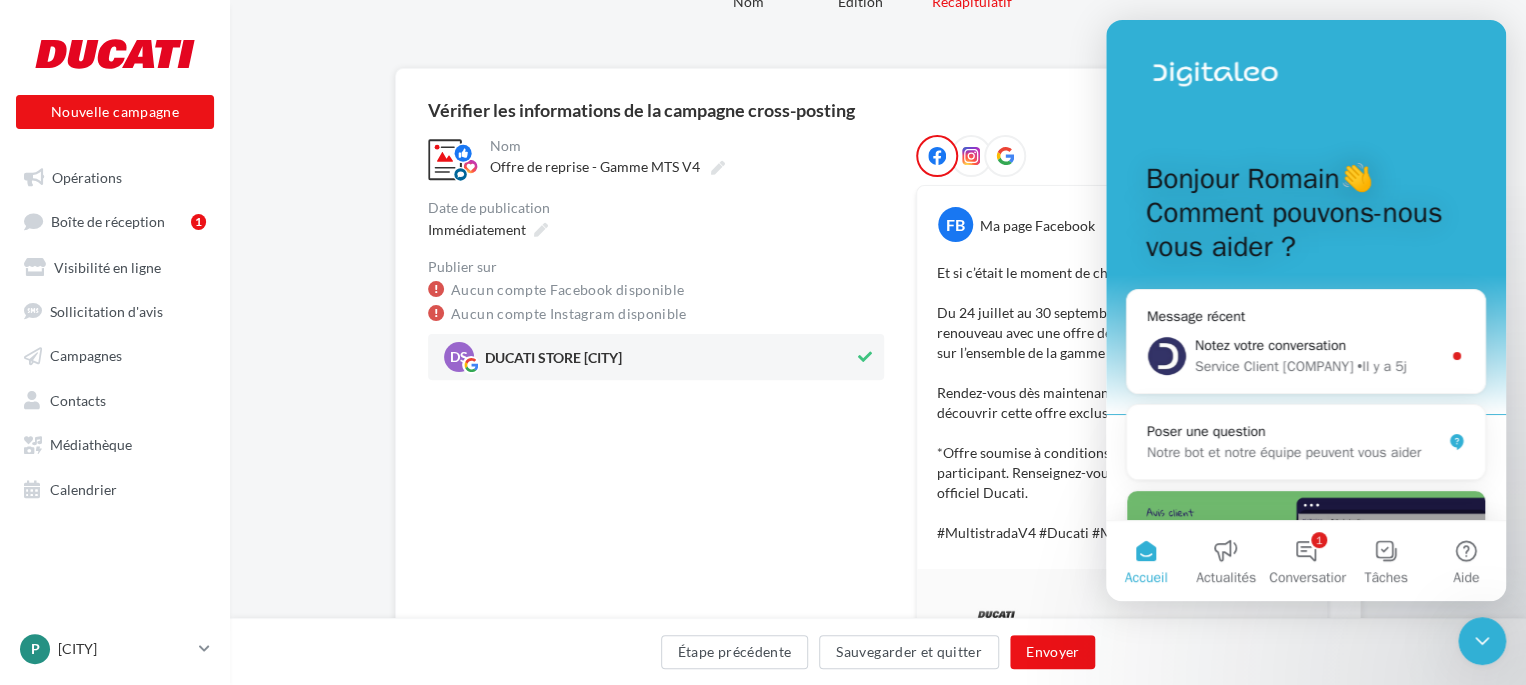 click at bounding box center [1482, 641] 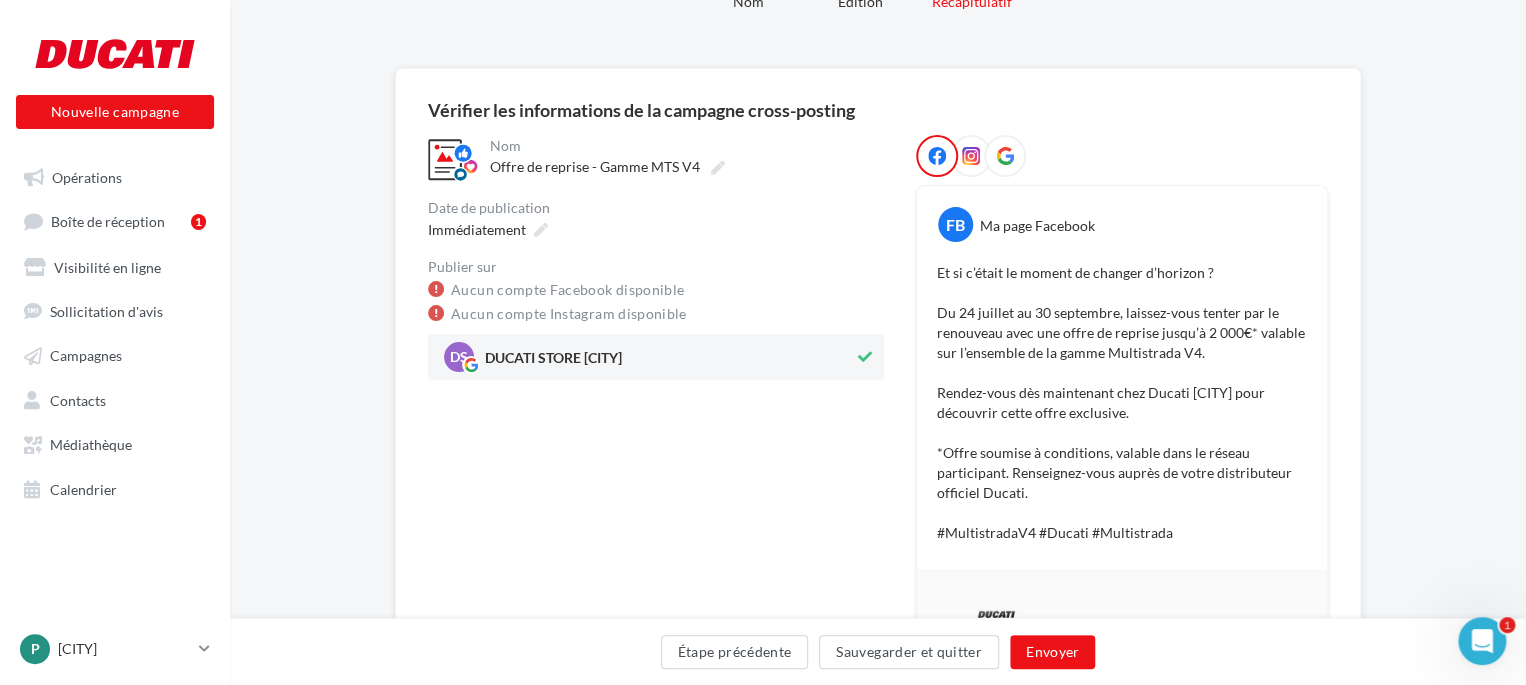 scroll, scrollTop: 0, scrollLeft: 0, axis: both 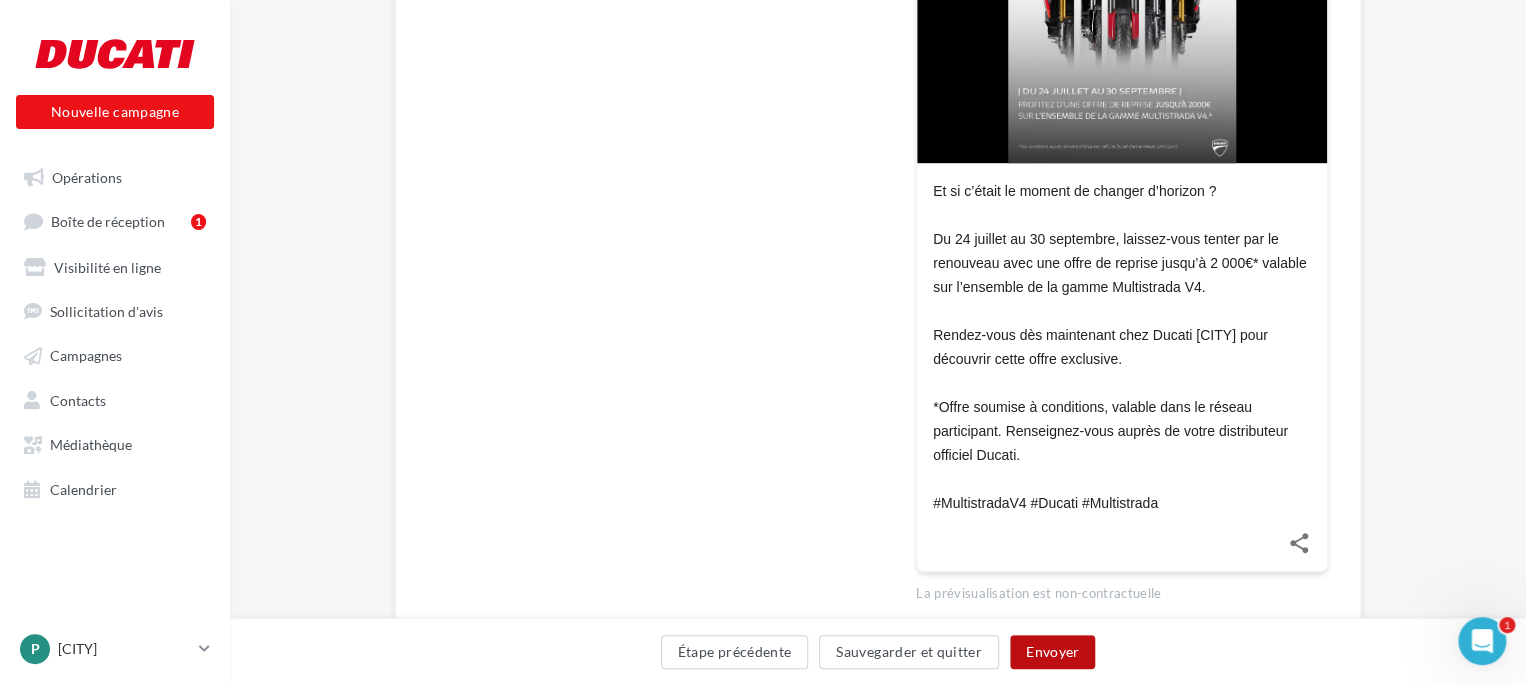click on "Envoyer" at bounding box center (1052, 652) 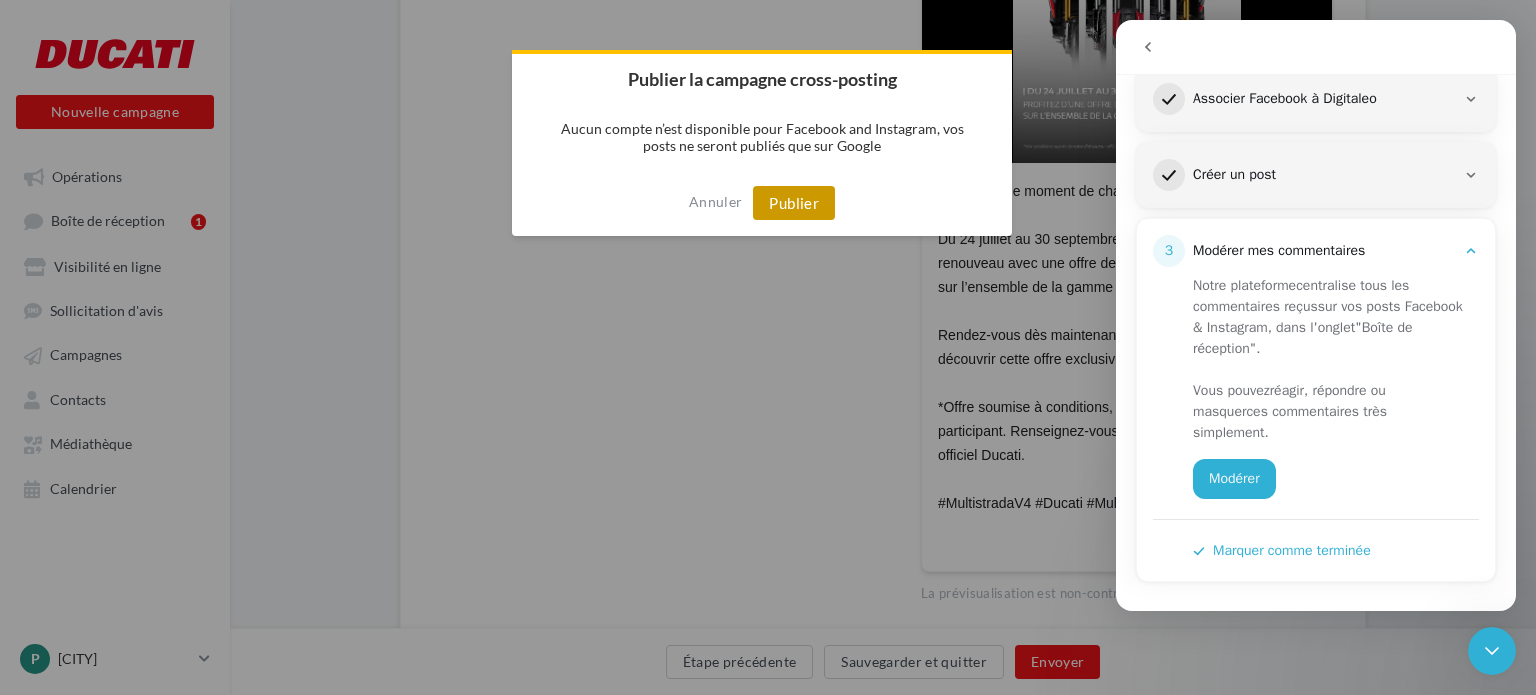 scroll, scrollTop: 279, scrollLeft: 0, axis: vertical 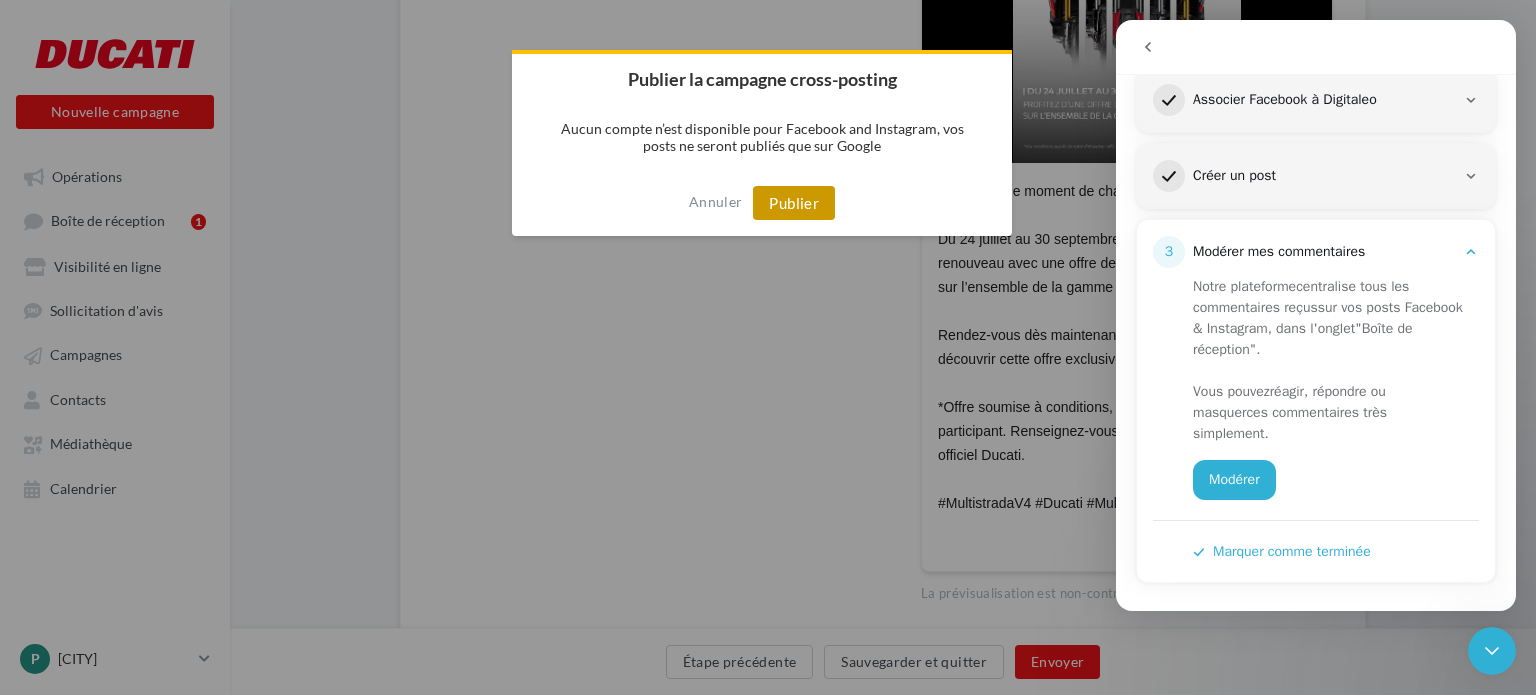 click on "Publier" at bounding box center [794, 203] 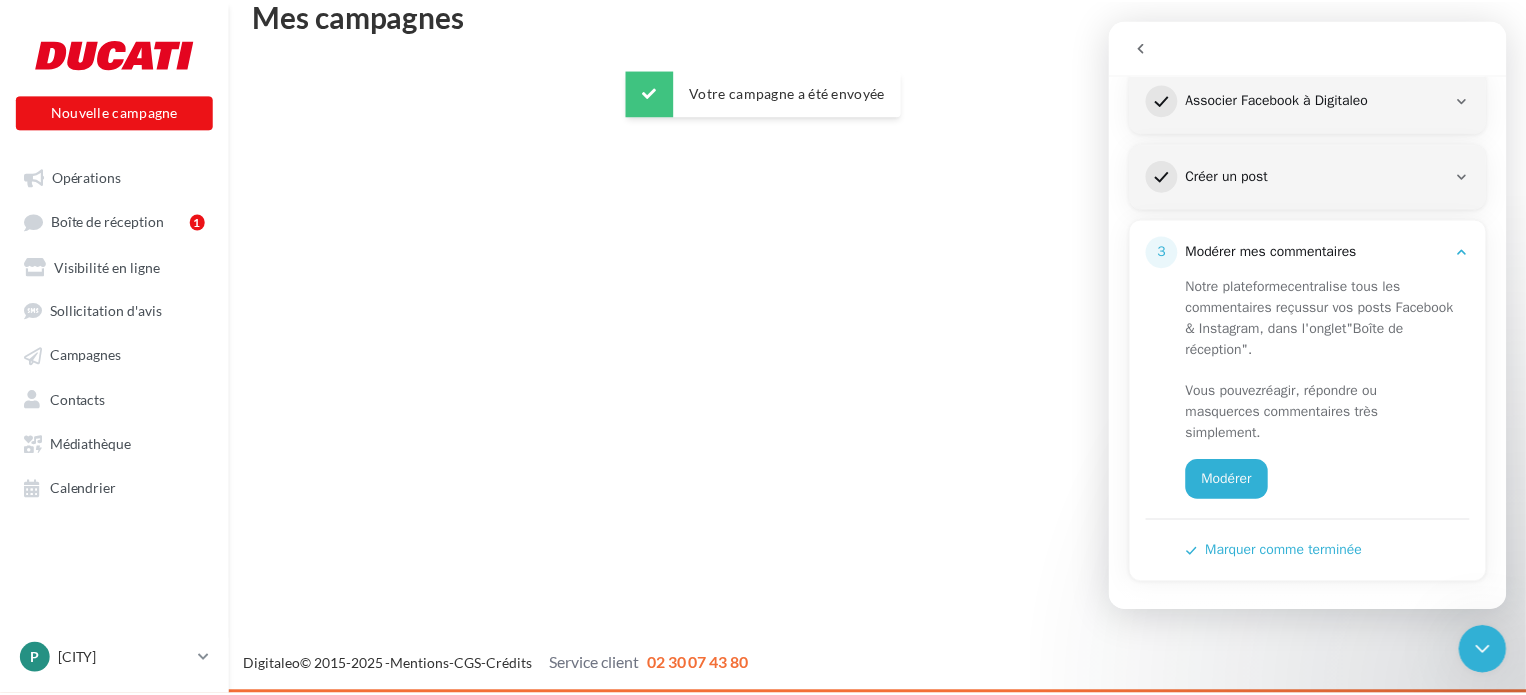 scroll, scrollTop: 32, scrollLeft: 0, axis: vertical 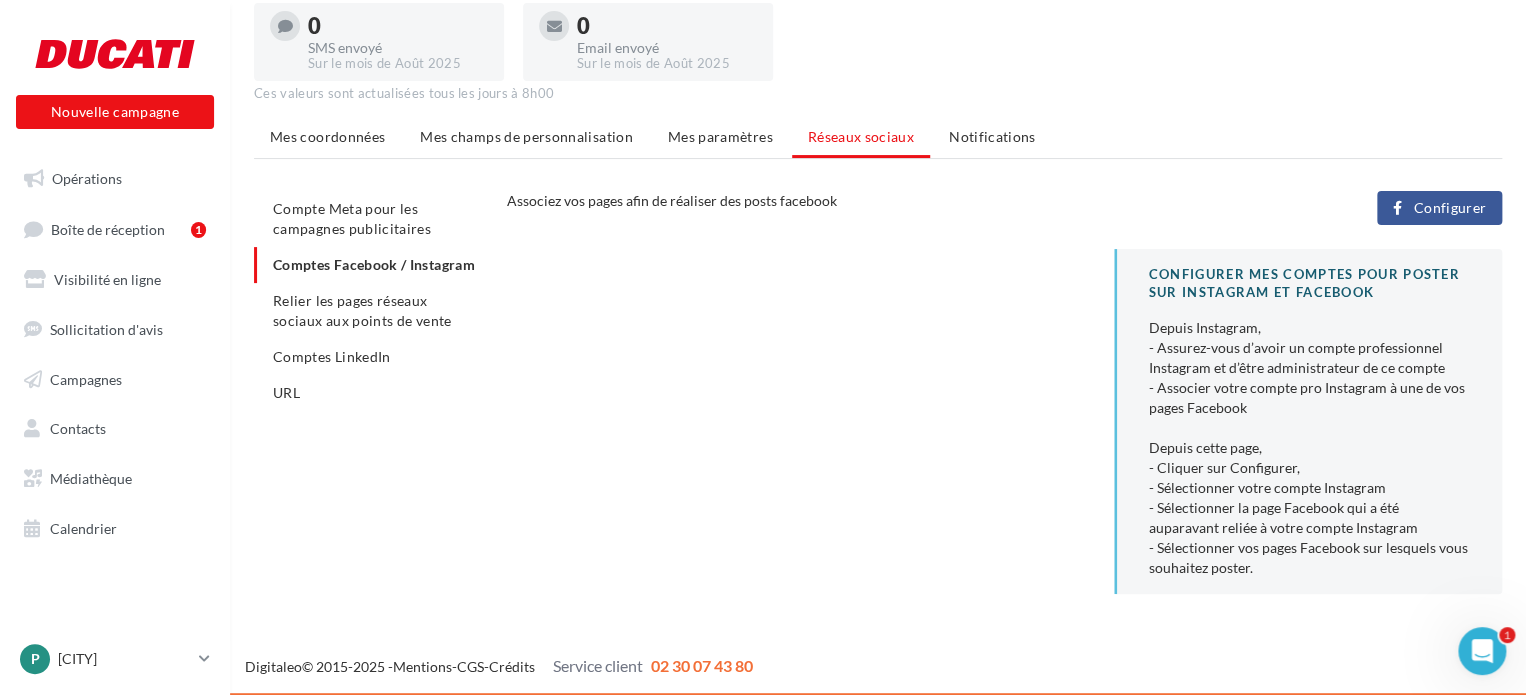 click on "Configurer" at bounding box center [1449, 208] 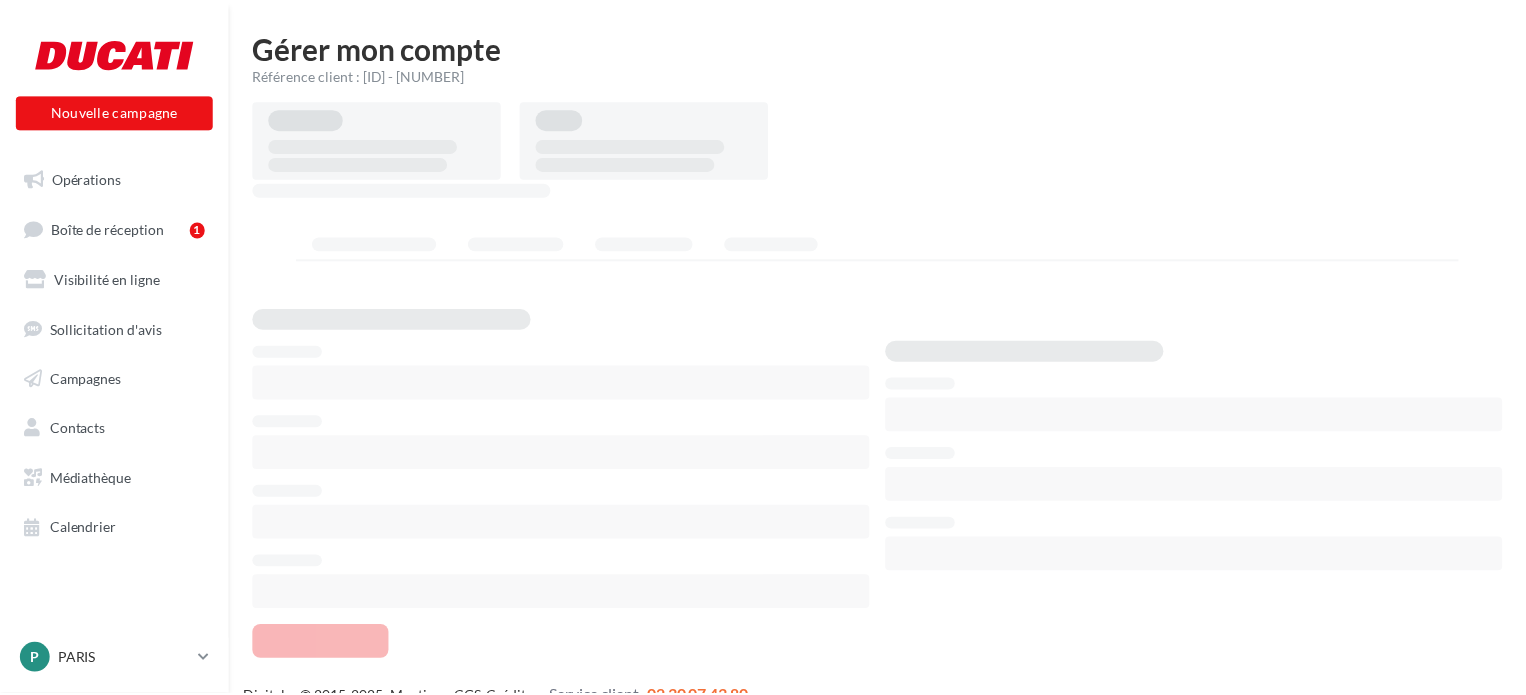scroll, scrollTop: 0, scrollLeft: 0, axis: both 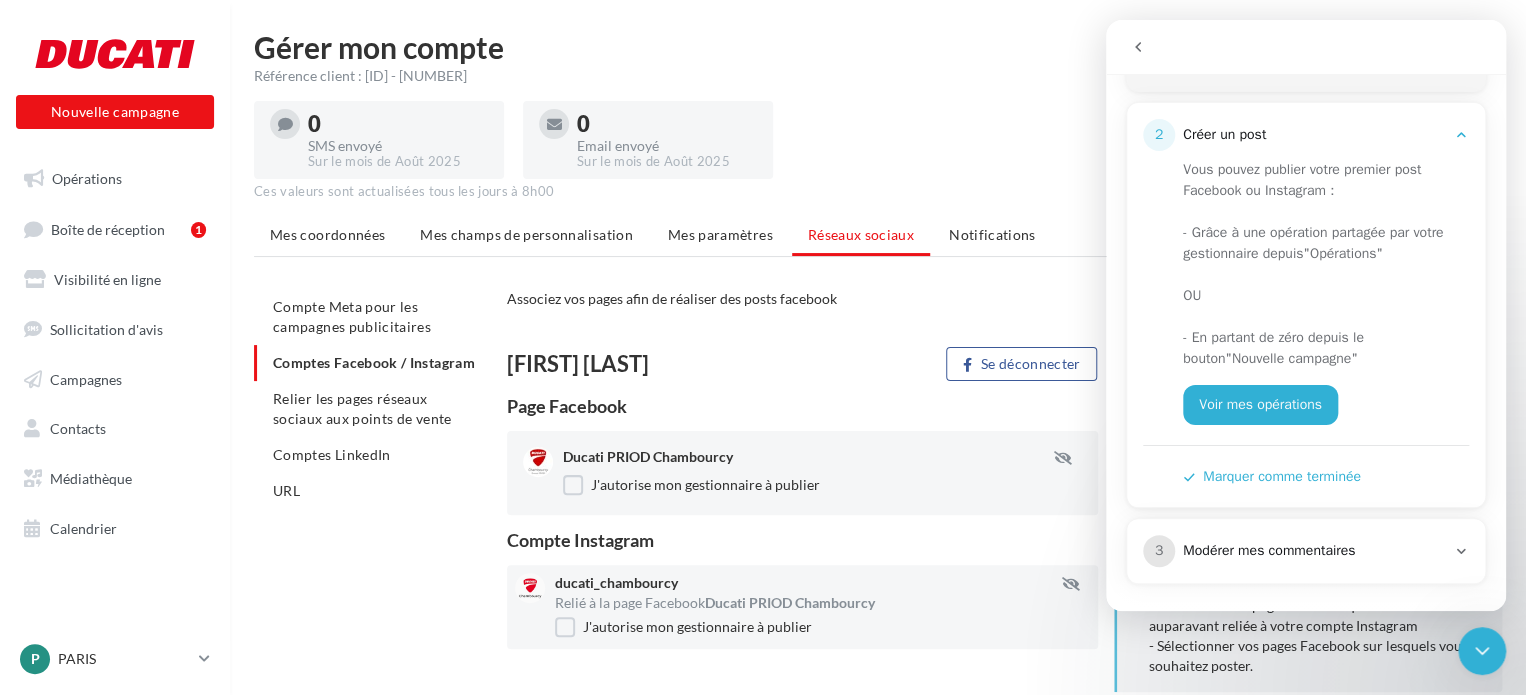 click 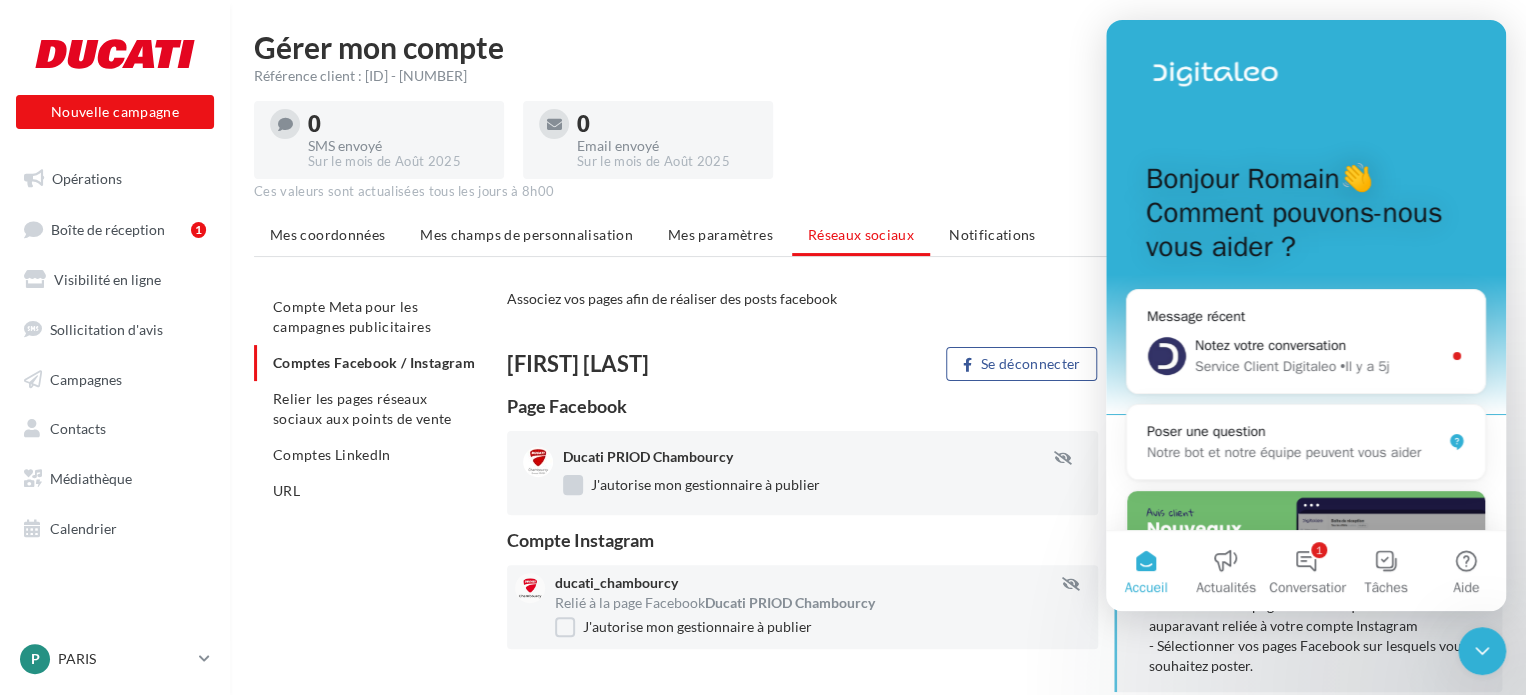 click on "J'autorise mon gestionnaire à publier" at bounding box center (691, 485) 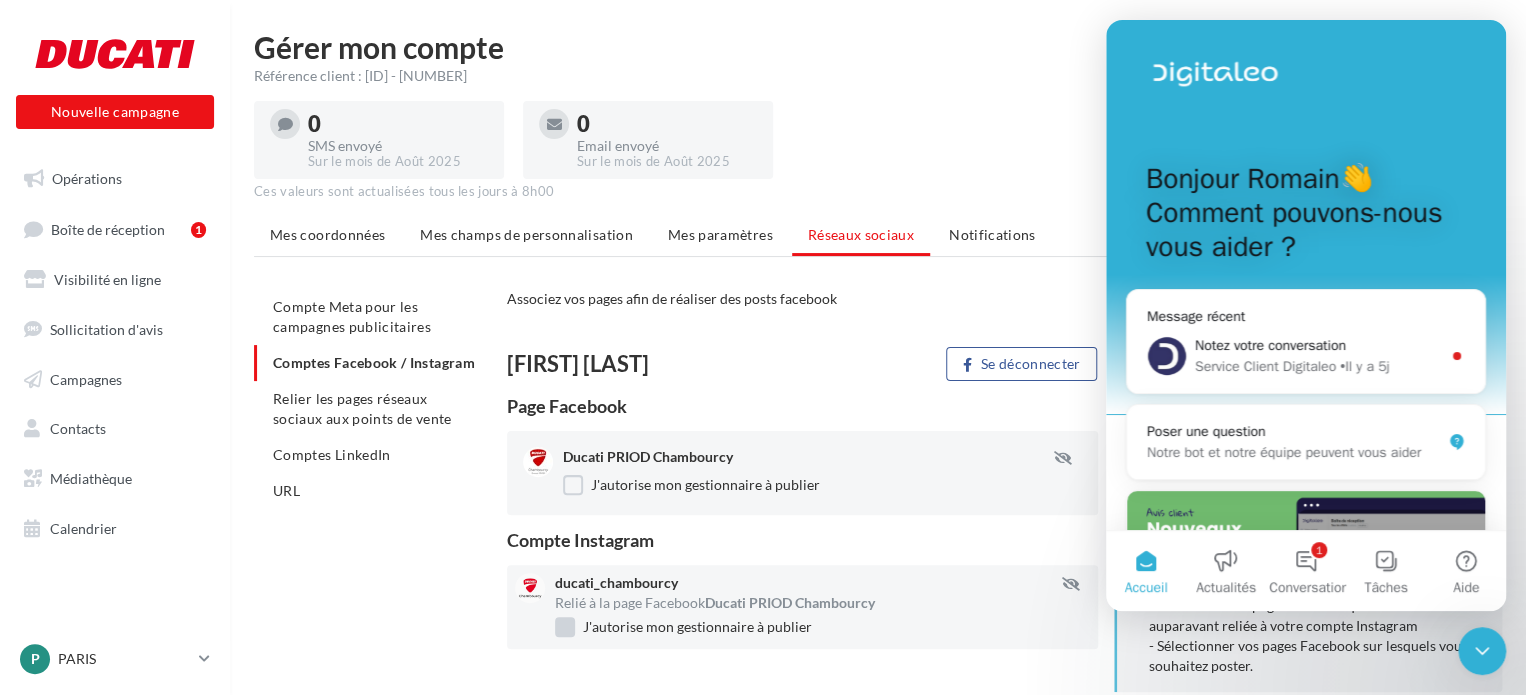 click on "J'autorise mon gestionnaire à publier" at bounding box center (683, 627) 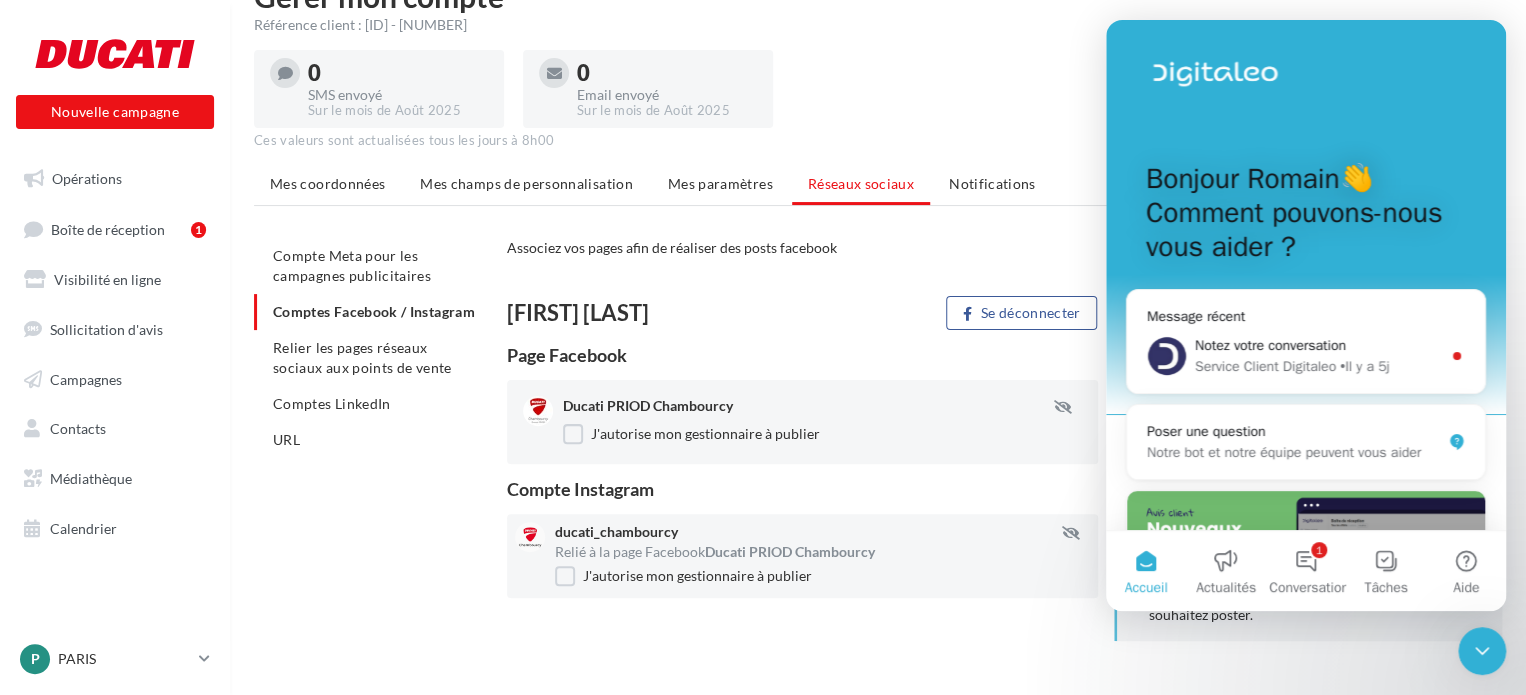 scroll, scrollTop: 98, scrollLeft: 0, axis: vertical 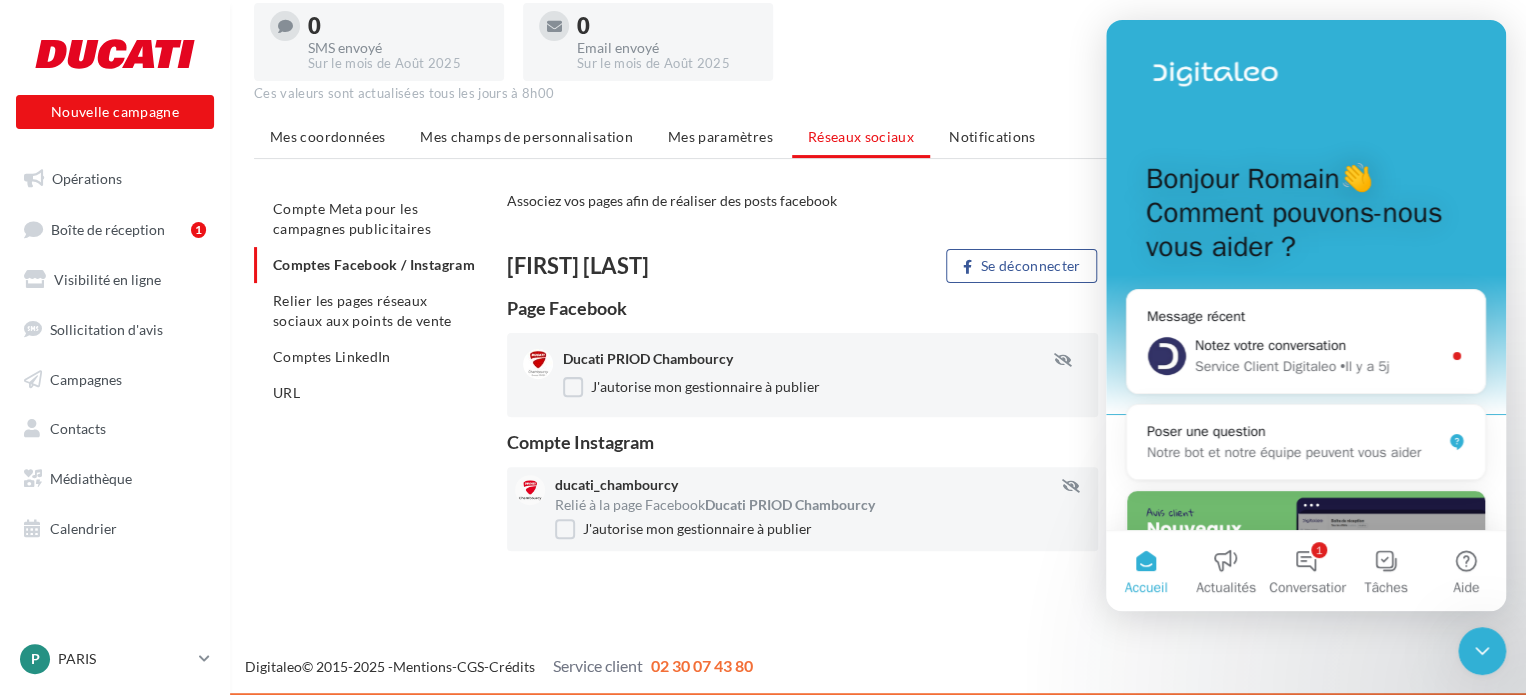 click on "0
SMS envoyé
Sur le mois de [MONTH] [YEAR]
0
Email envoyé
Sur le mois de [MONTH] [YEAR]" at bounding box center (878, 38) 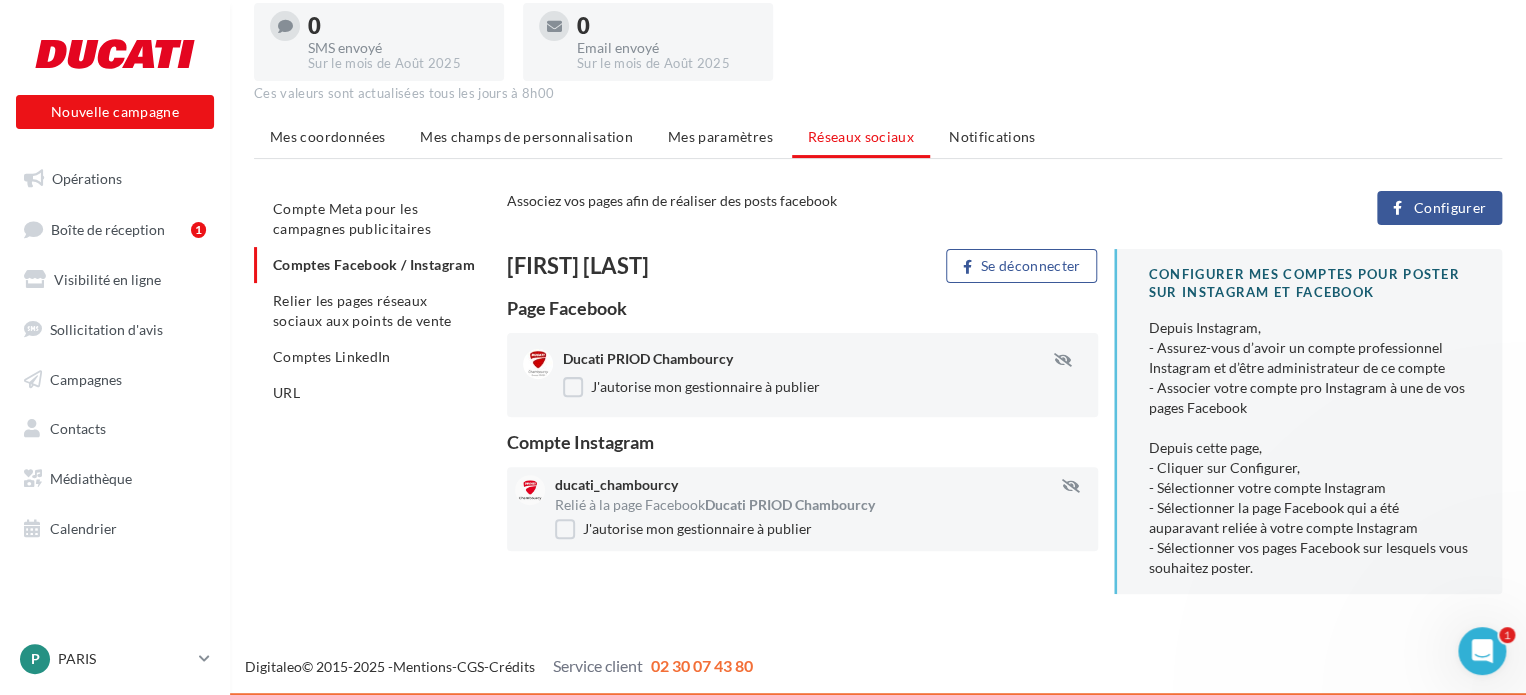 scroll, scrollTop: 0, scrollLeft: 0, axis: both 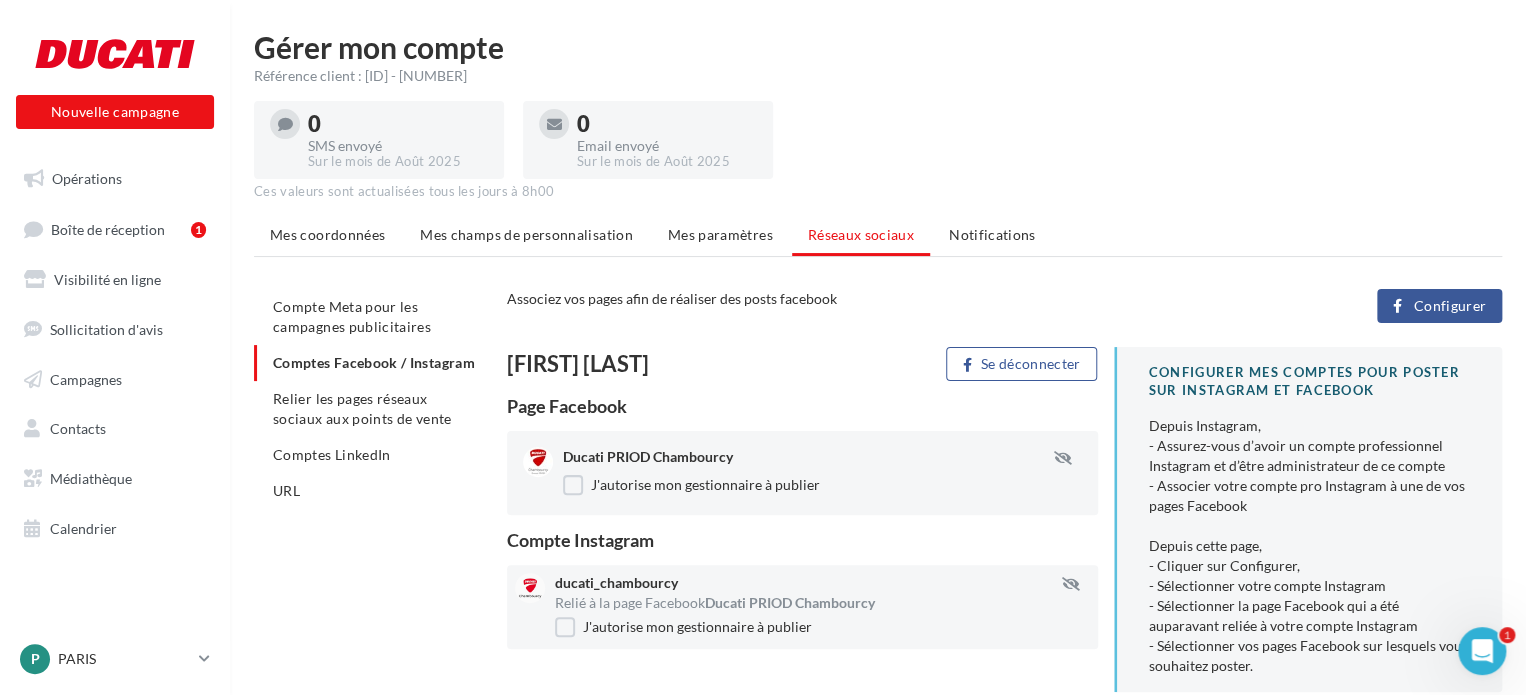 click on "Configurer" at bounding box center (1449, 306) 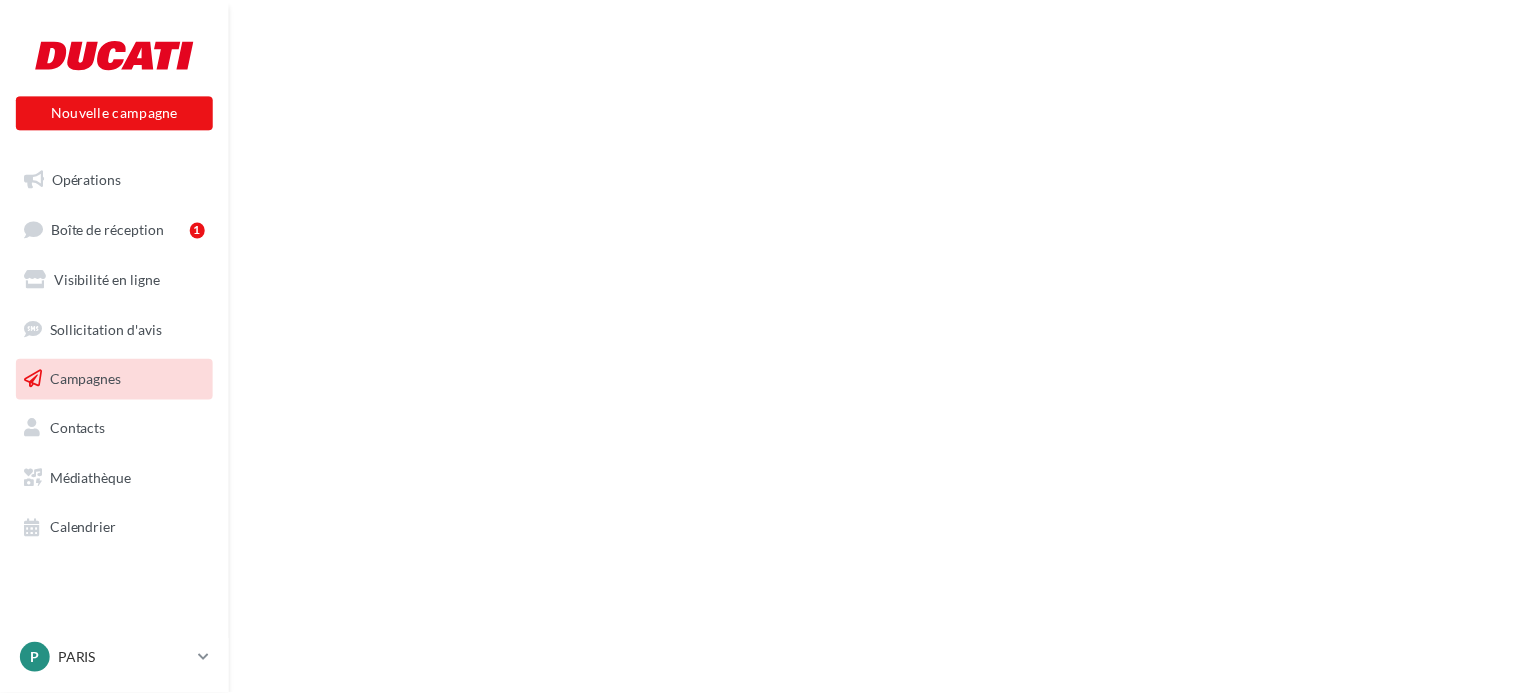 scroll, scrollTop: 0, scrollLeft: 0, axis: both 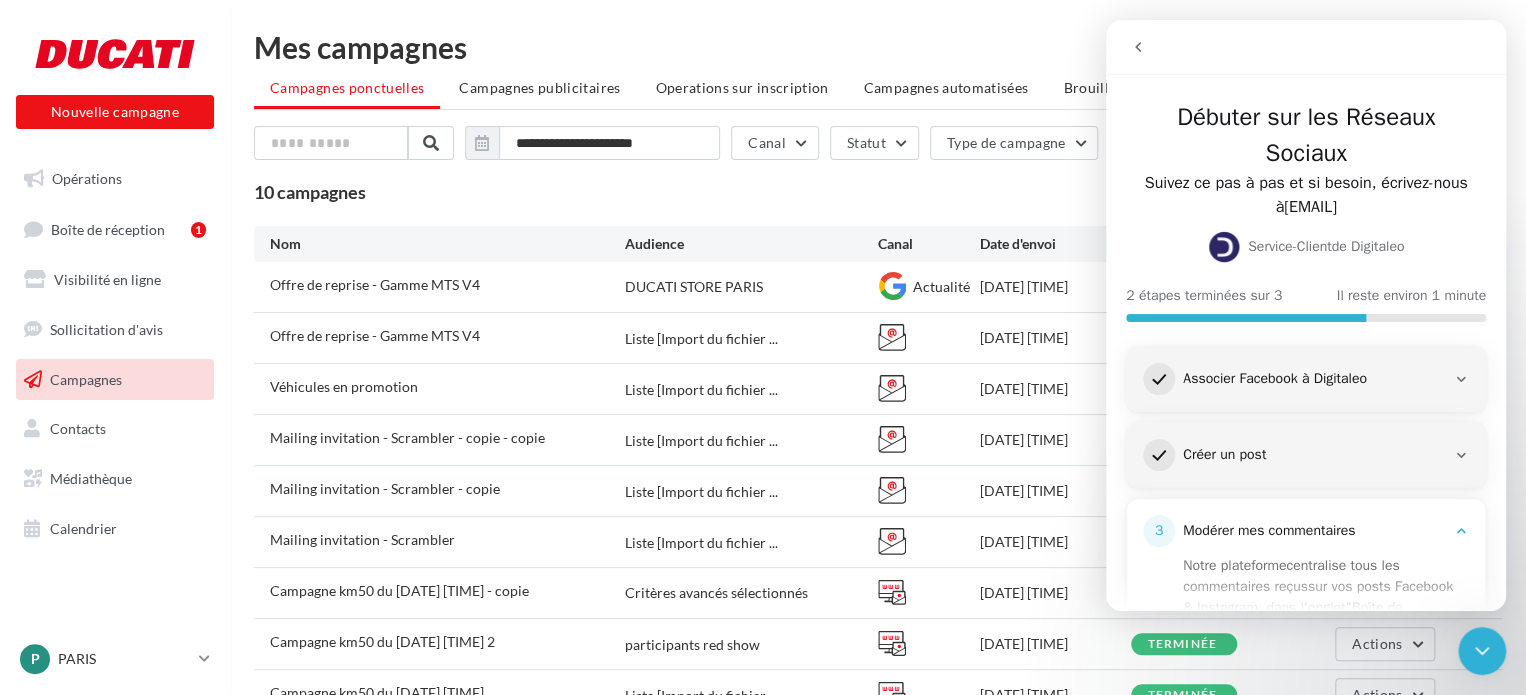 click 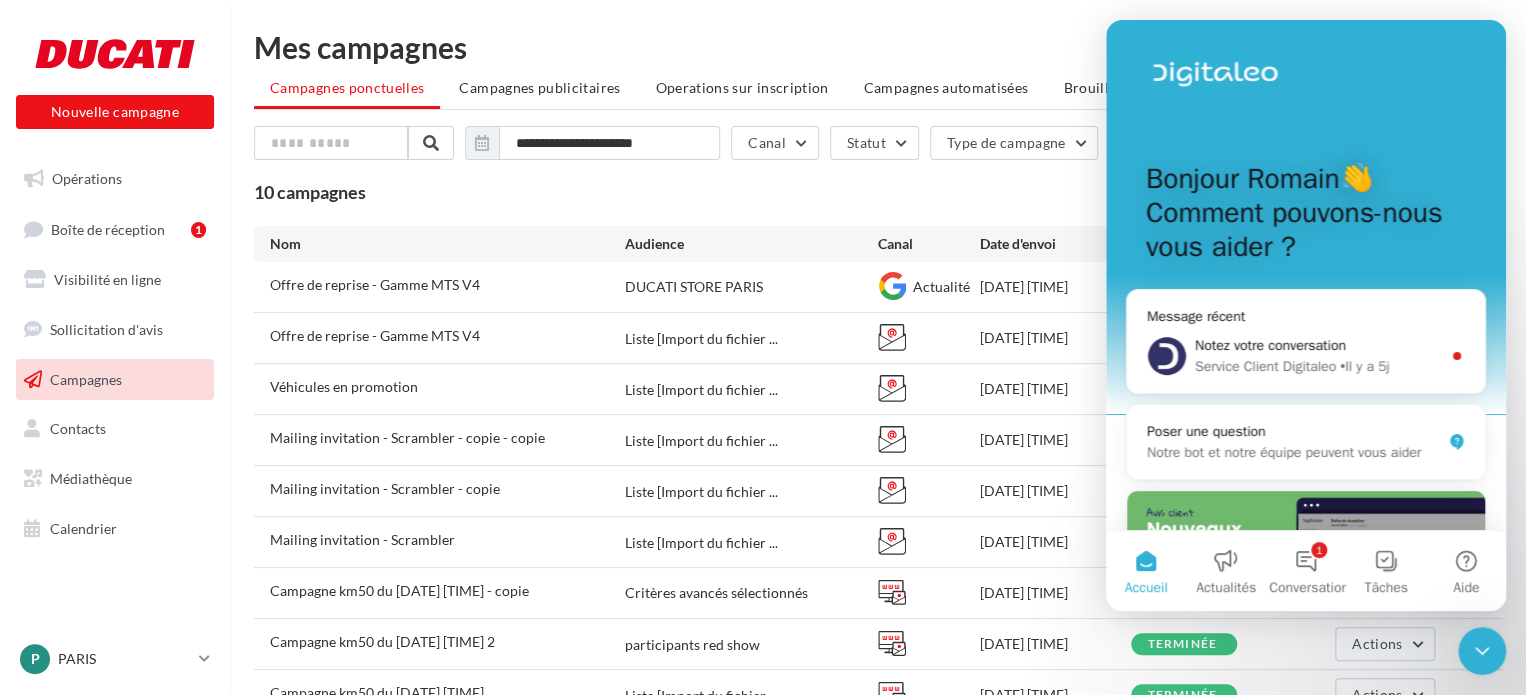 click 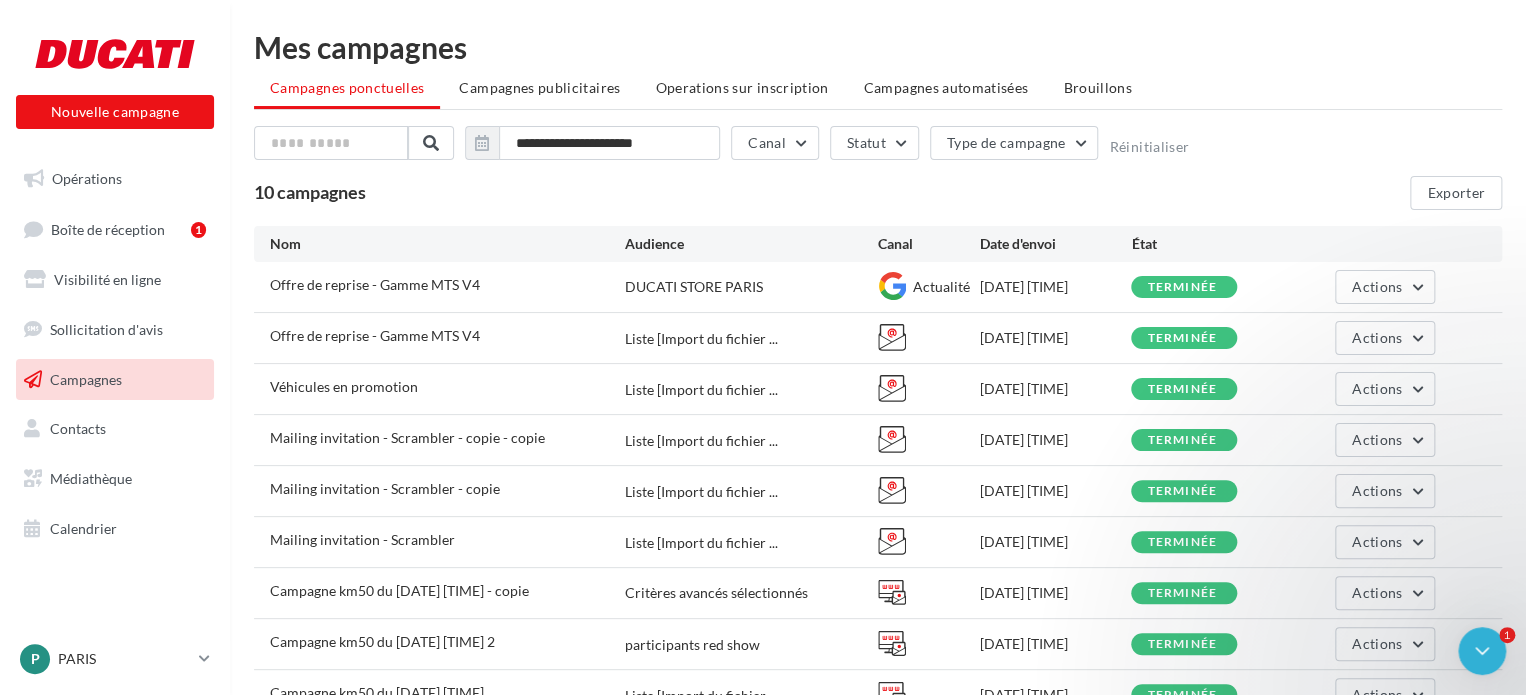 scroll, scrollTop: 0, scrollLeft: 0, axis: both 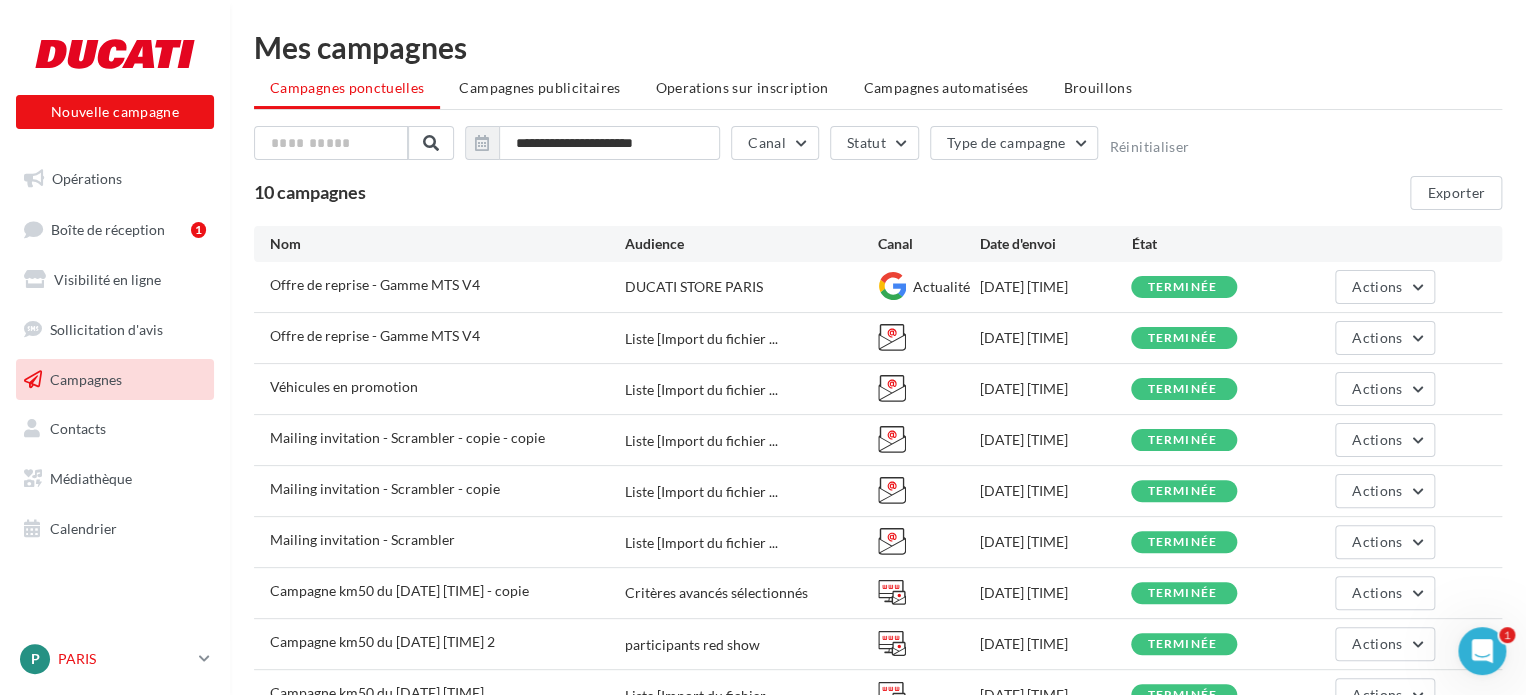 click on "PARIS" at bounding box center [124, 659] 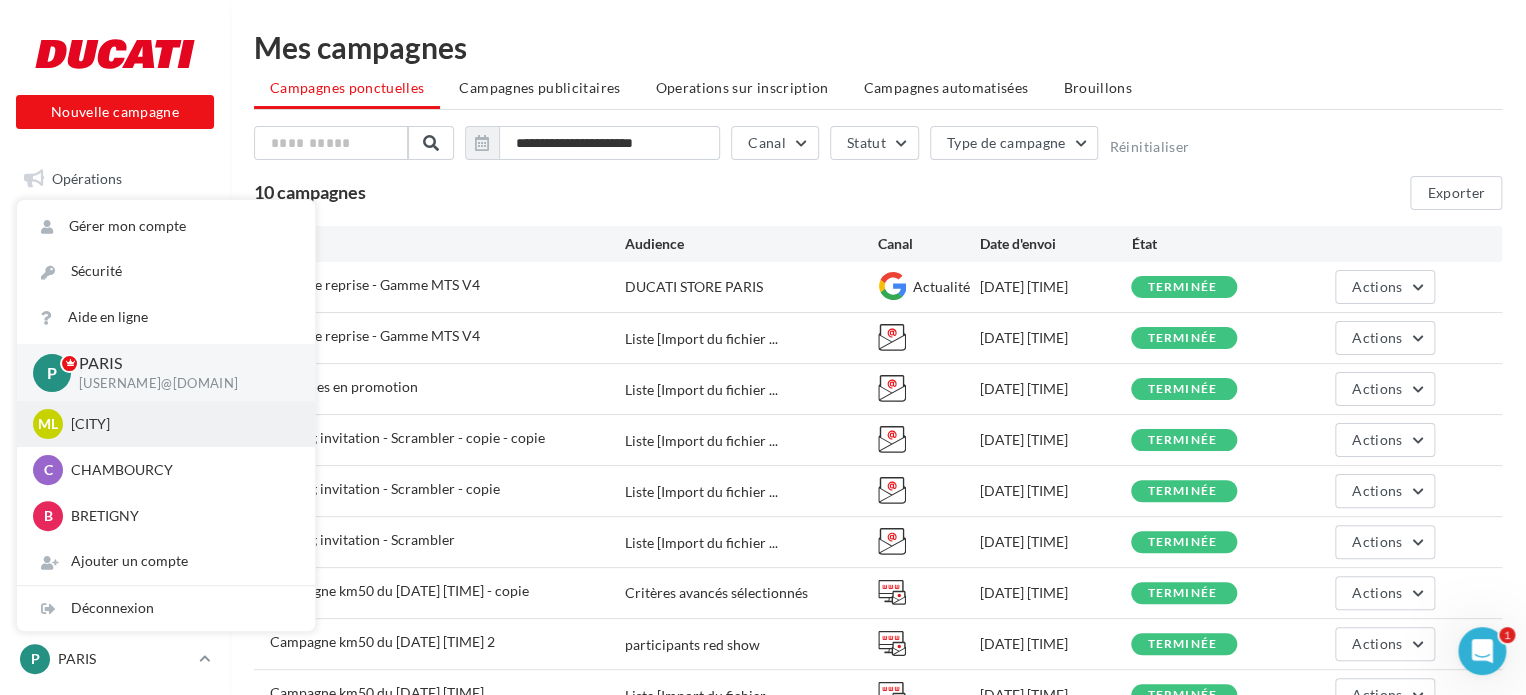 click on "MARNE LA VALLEE" at bounding box center (181, 424) 